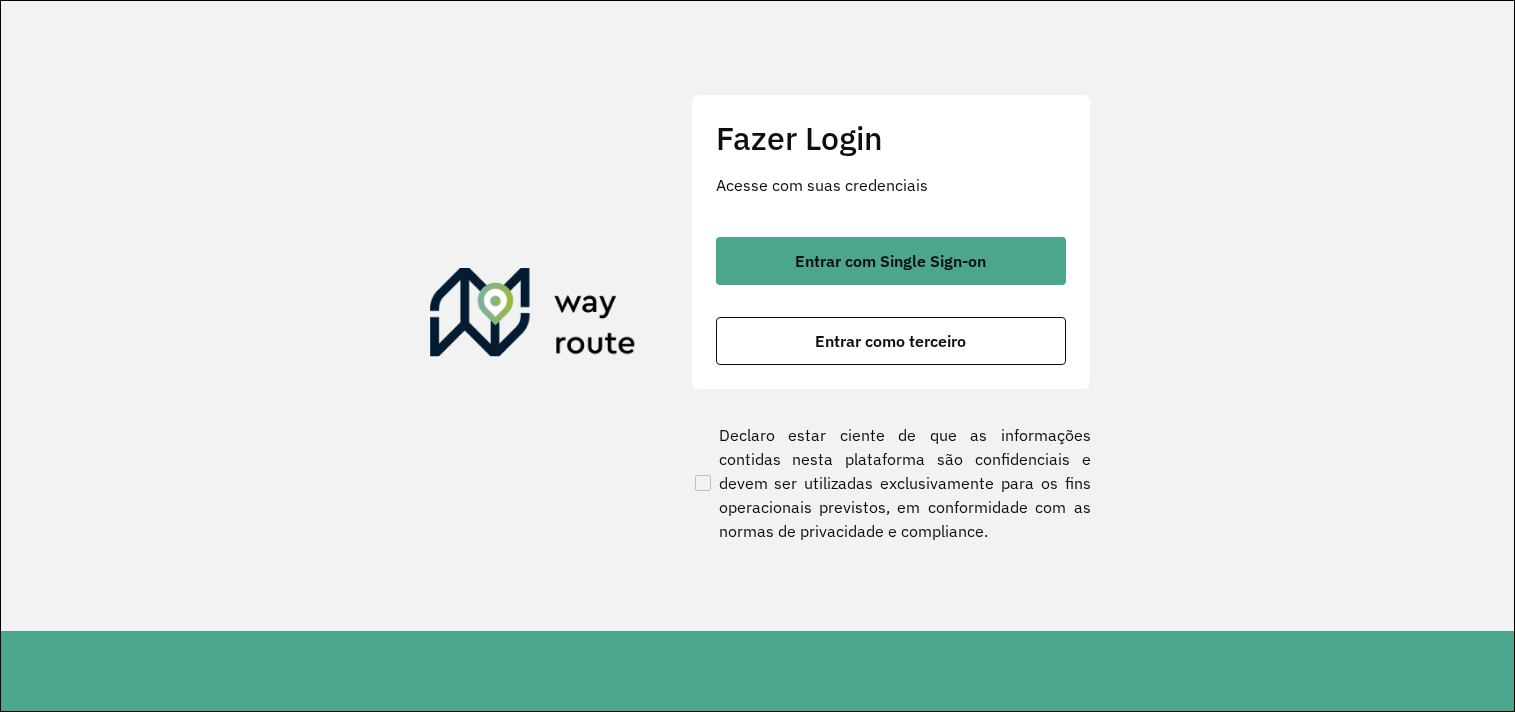 scroll, scrollTop: 0, scrollLeft: 0, axis: both 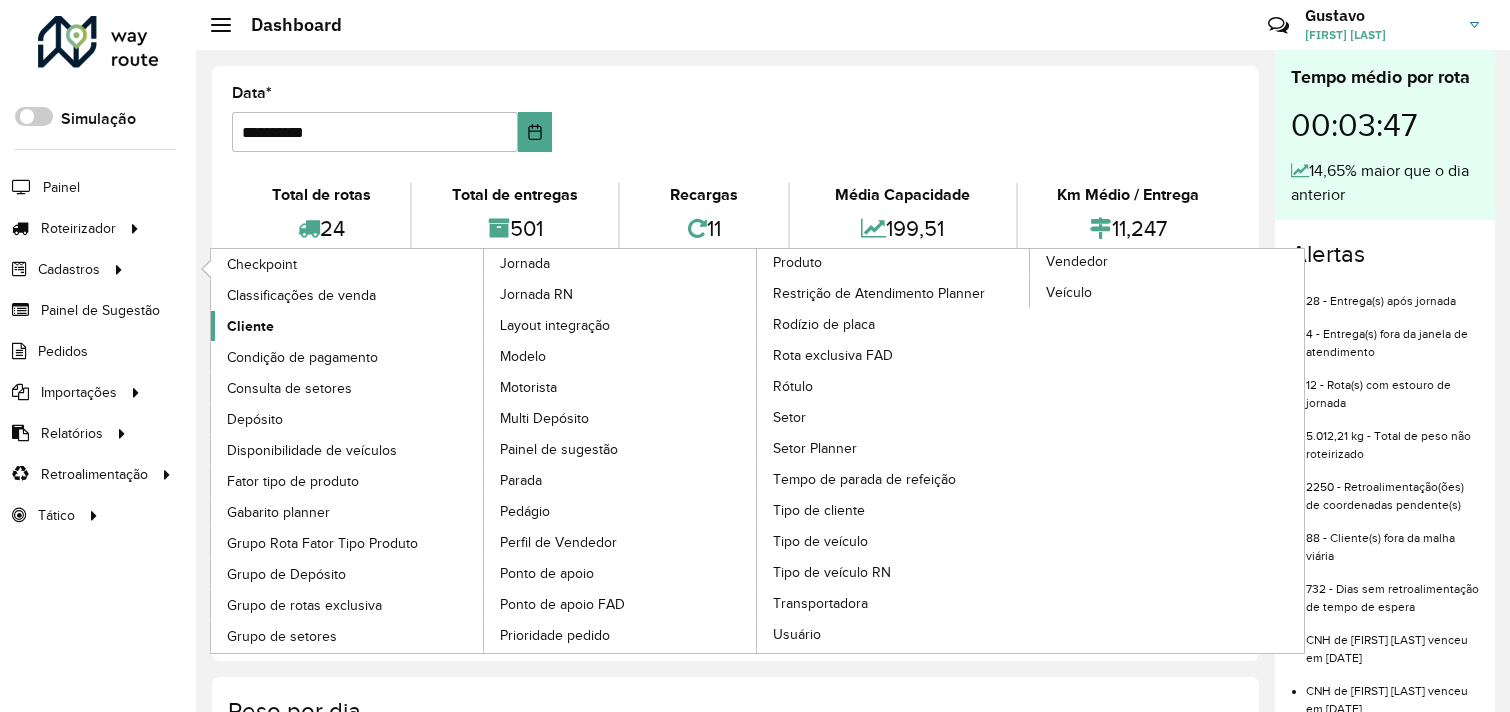 click on "Cliente" 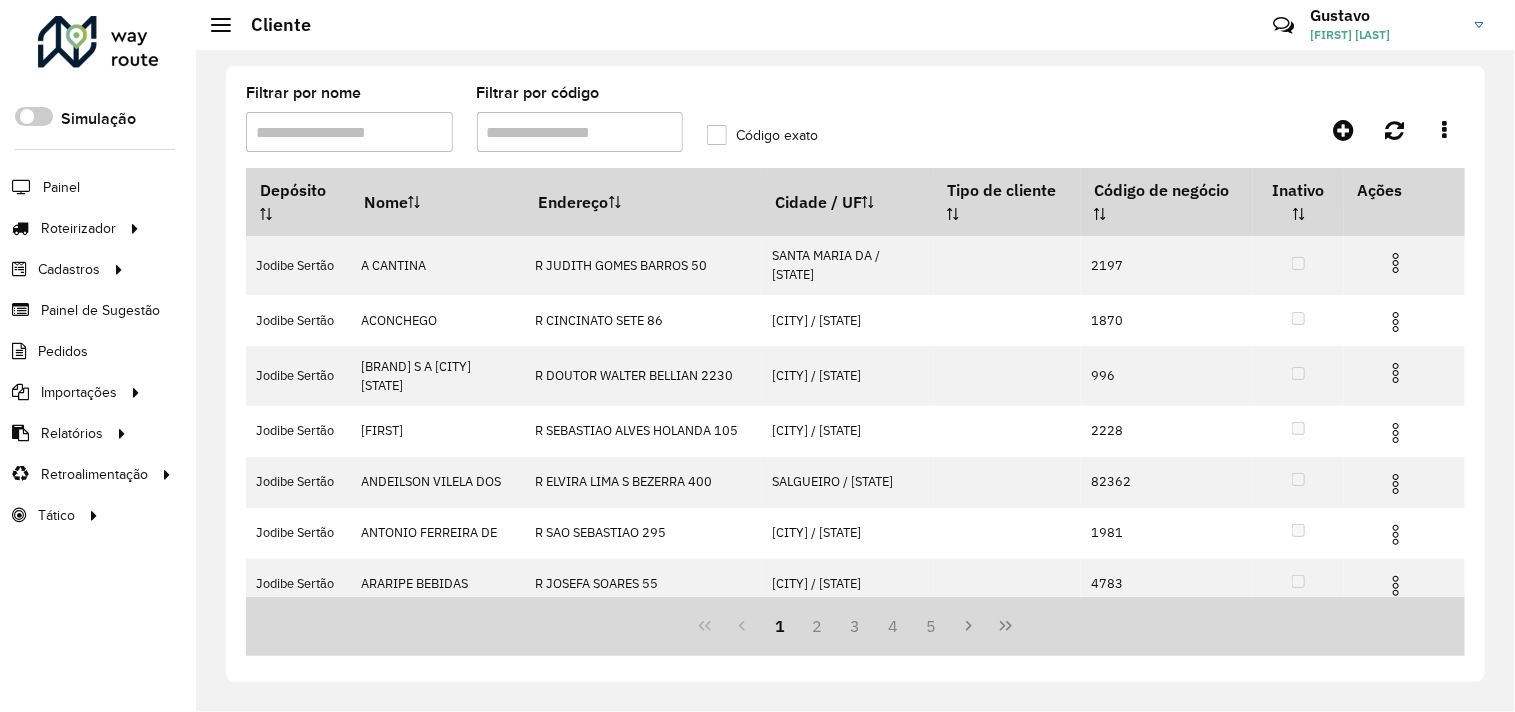 click on "Filtrar por nome" at bounding box center (349, 132) 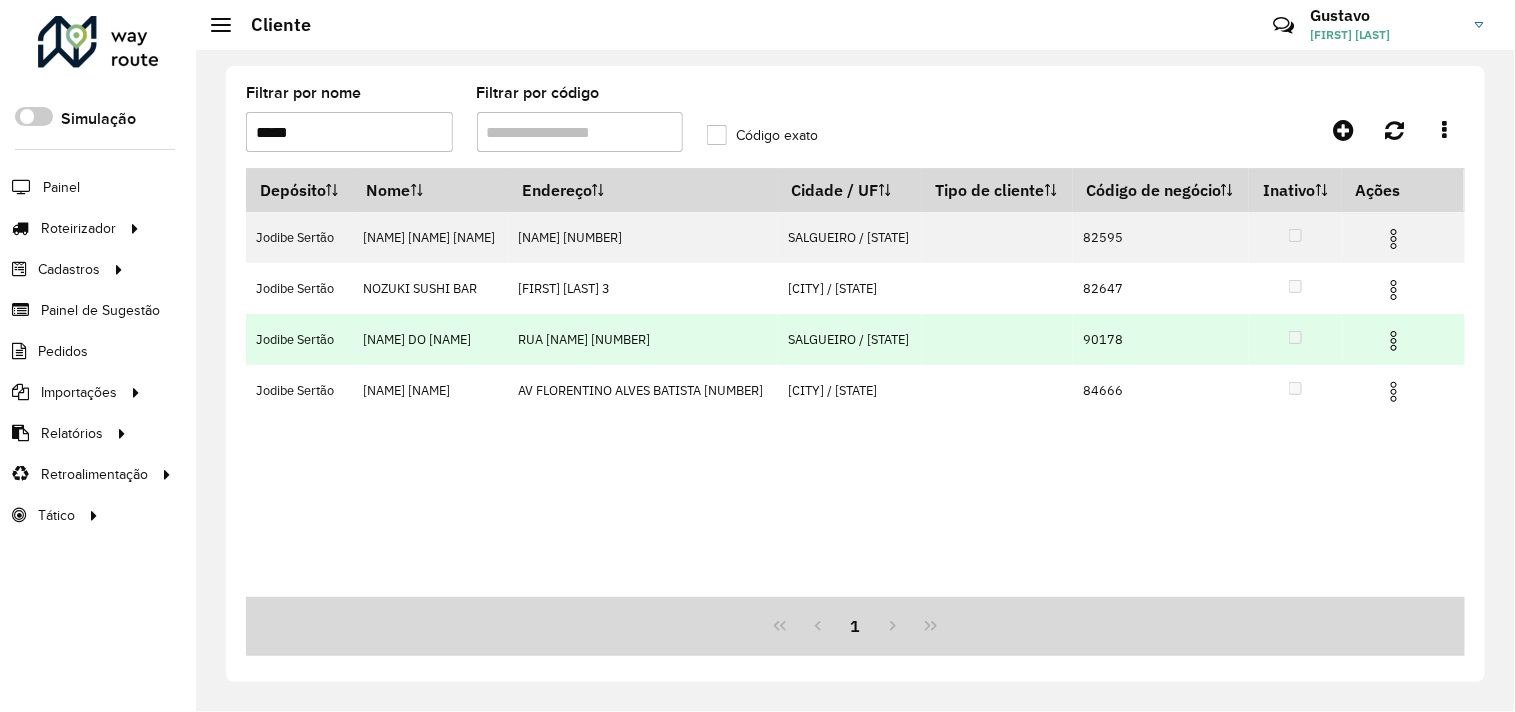 drag, startPoint x: 1065, startPoint y: 338, endPoint x: 1118, endPoint y: 337, distance: 53.009434 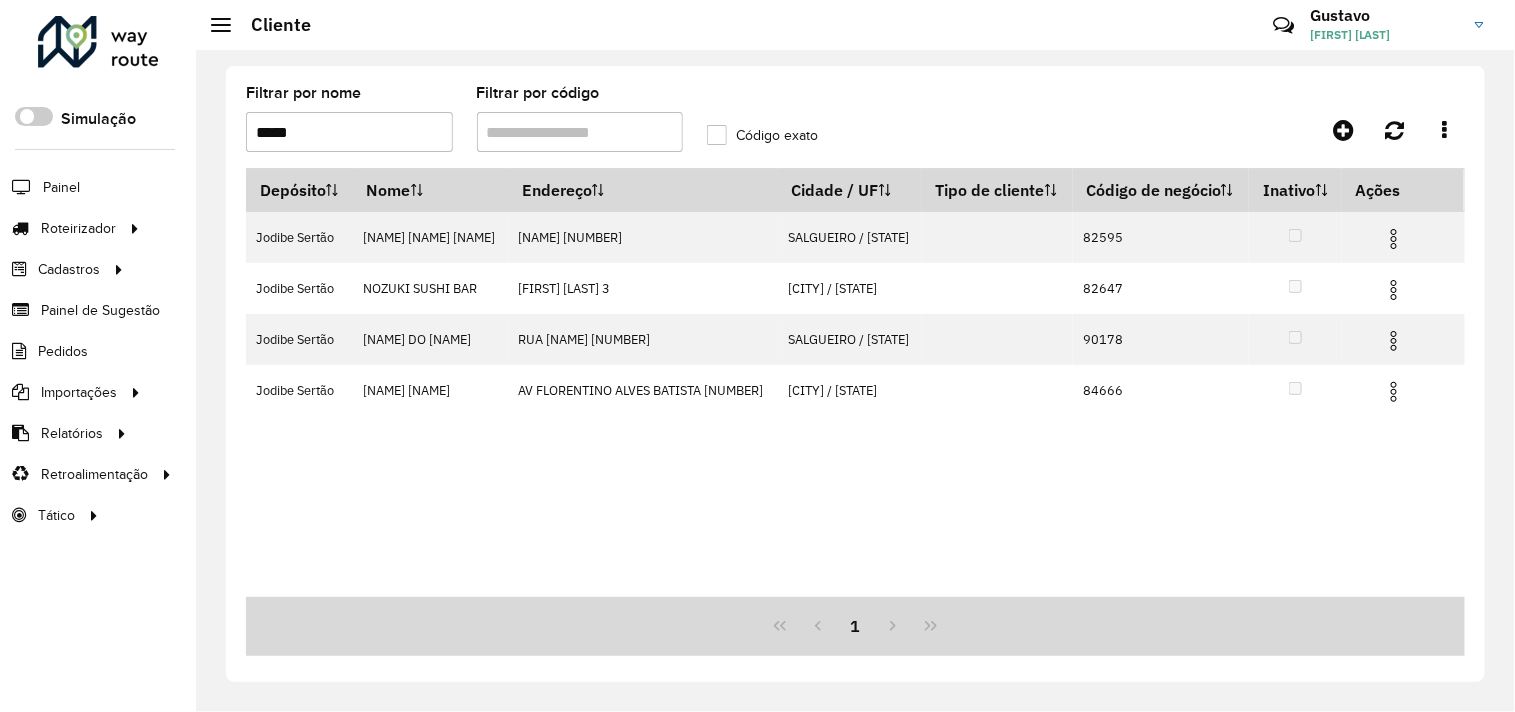 copy on "90178" 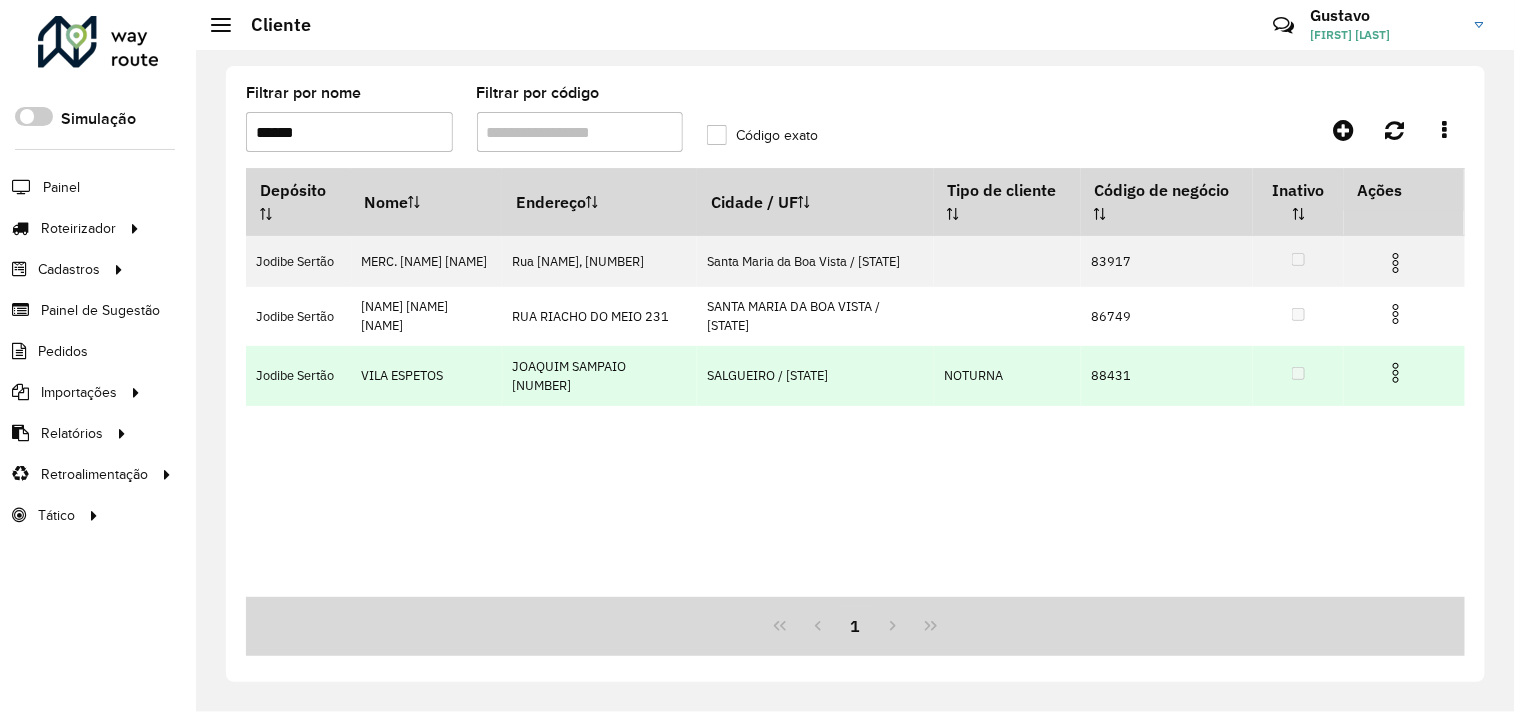 type on "******" 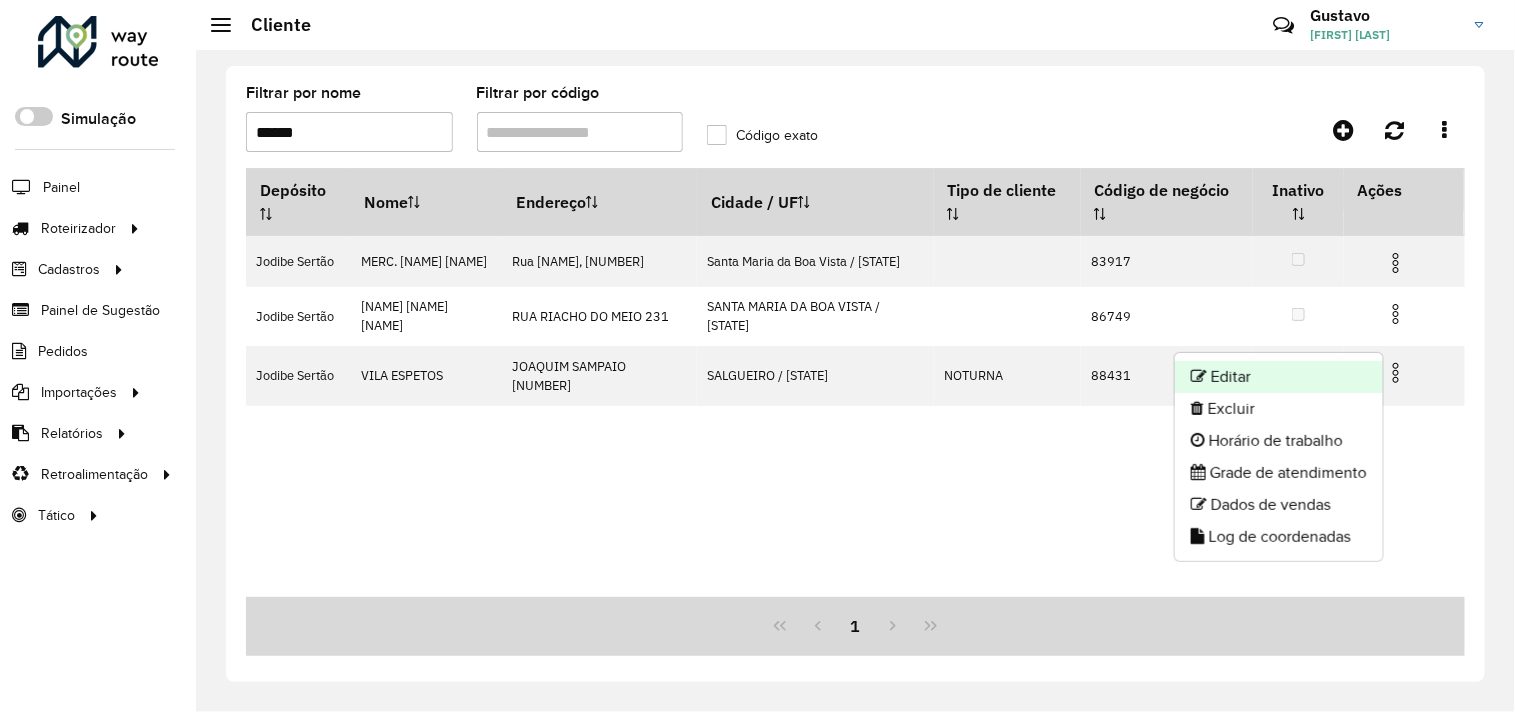 click on "Editar" 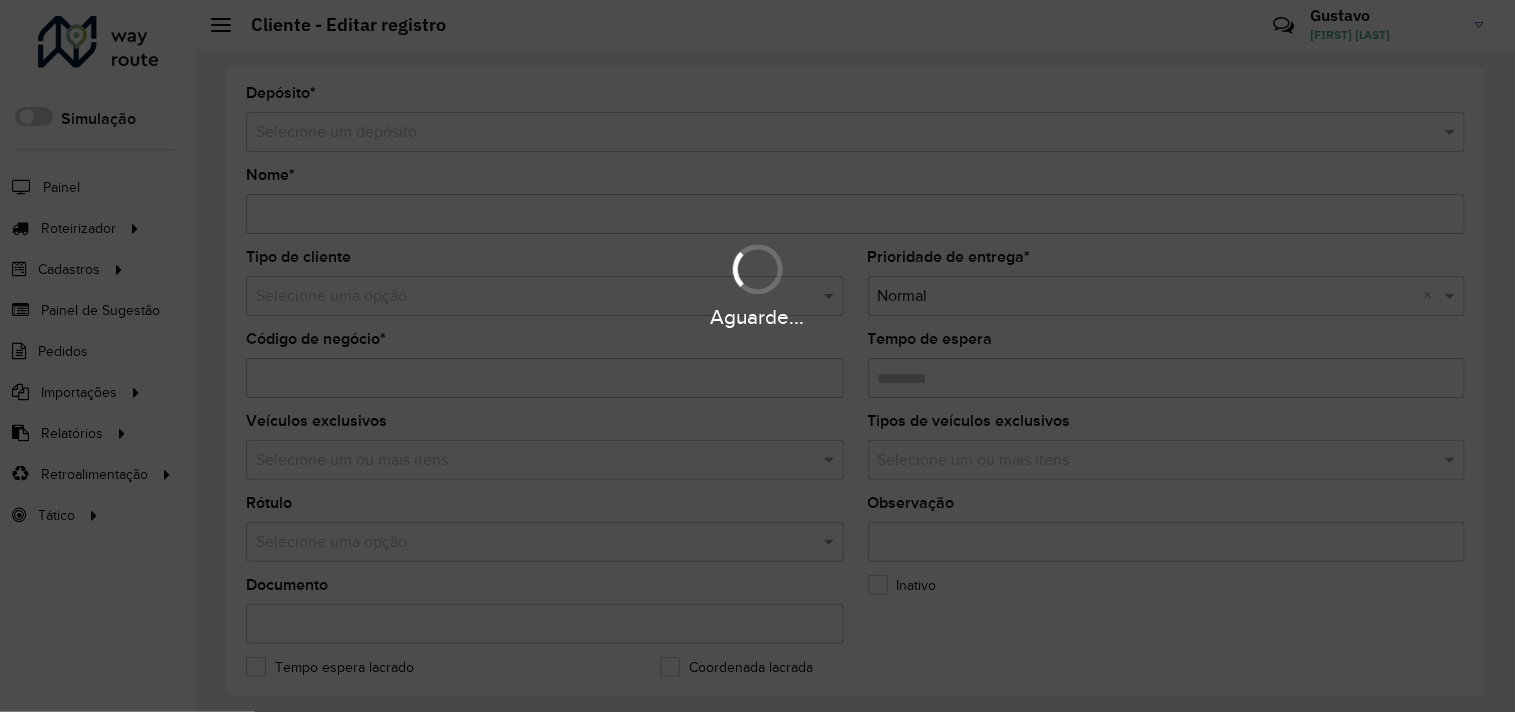 type on "**********" 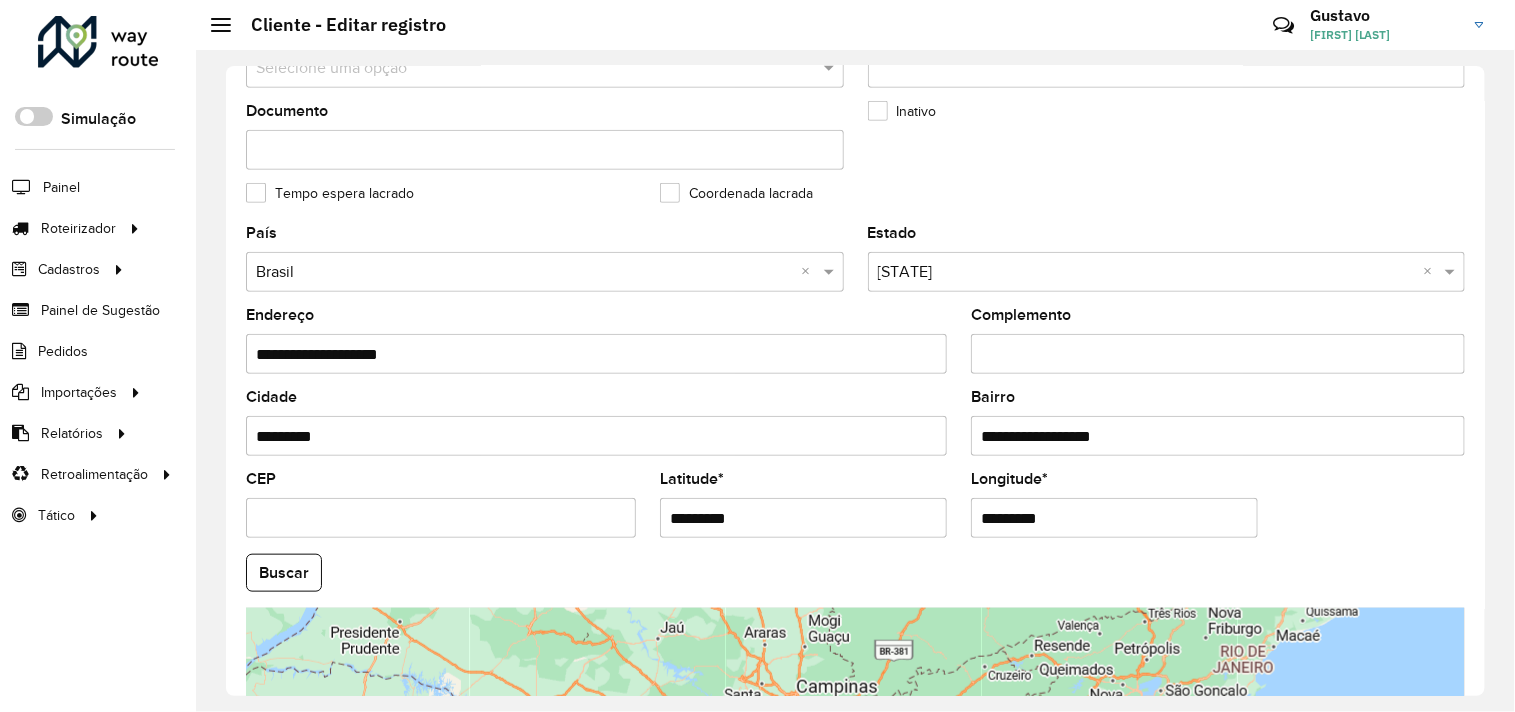 scroll, scrollTop: 592, scrollLeft: 0, axis: vertical 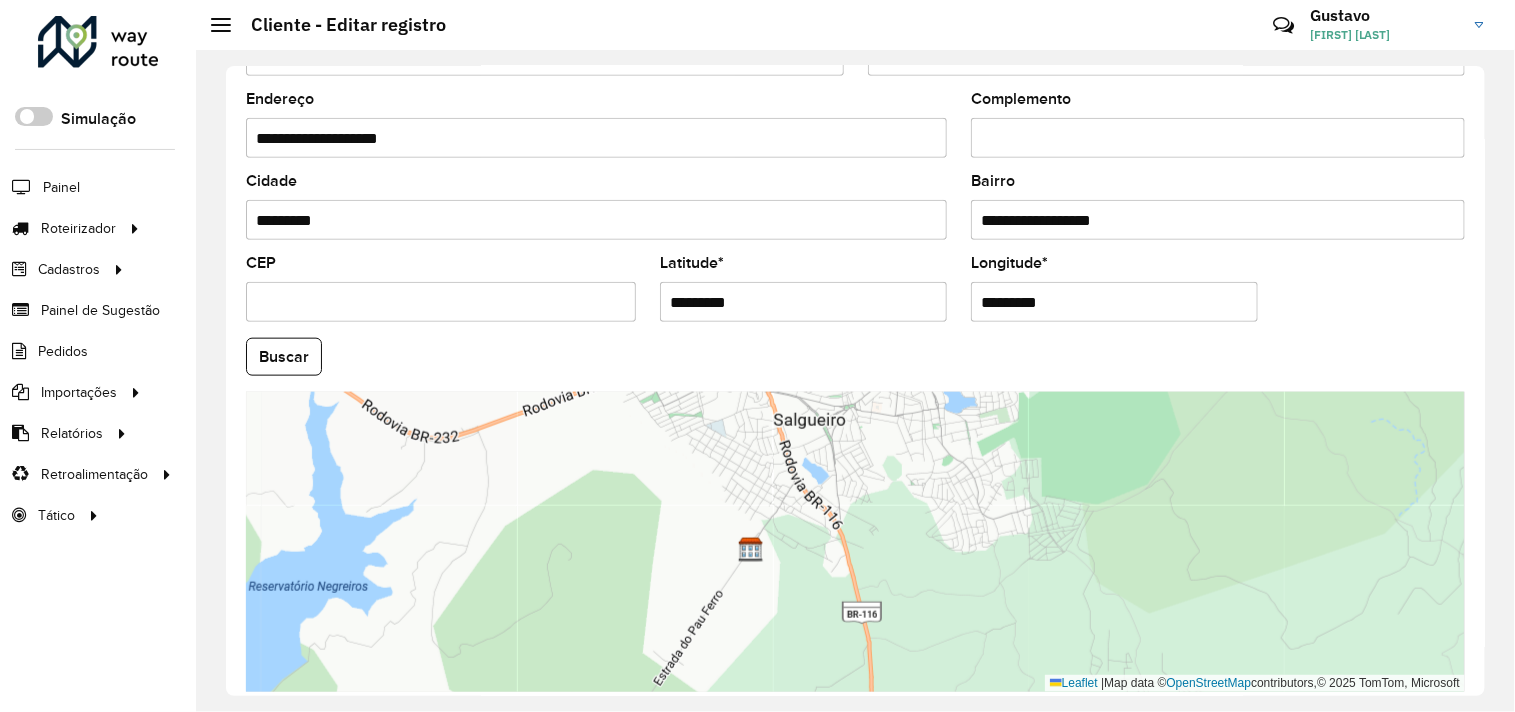 drag, startPoint x: 891, startPoint y: 626, endPoint x: 902, endPoint y: 490, distance: 136.44412 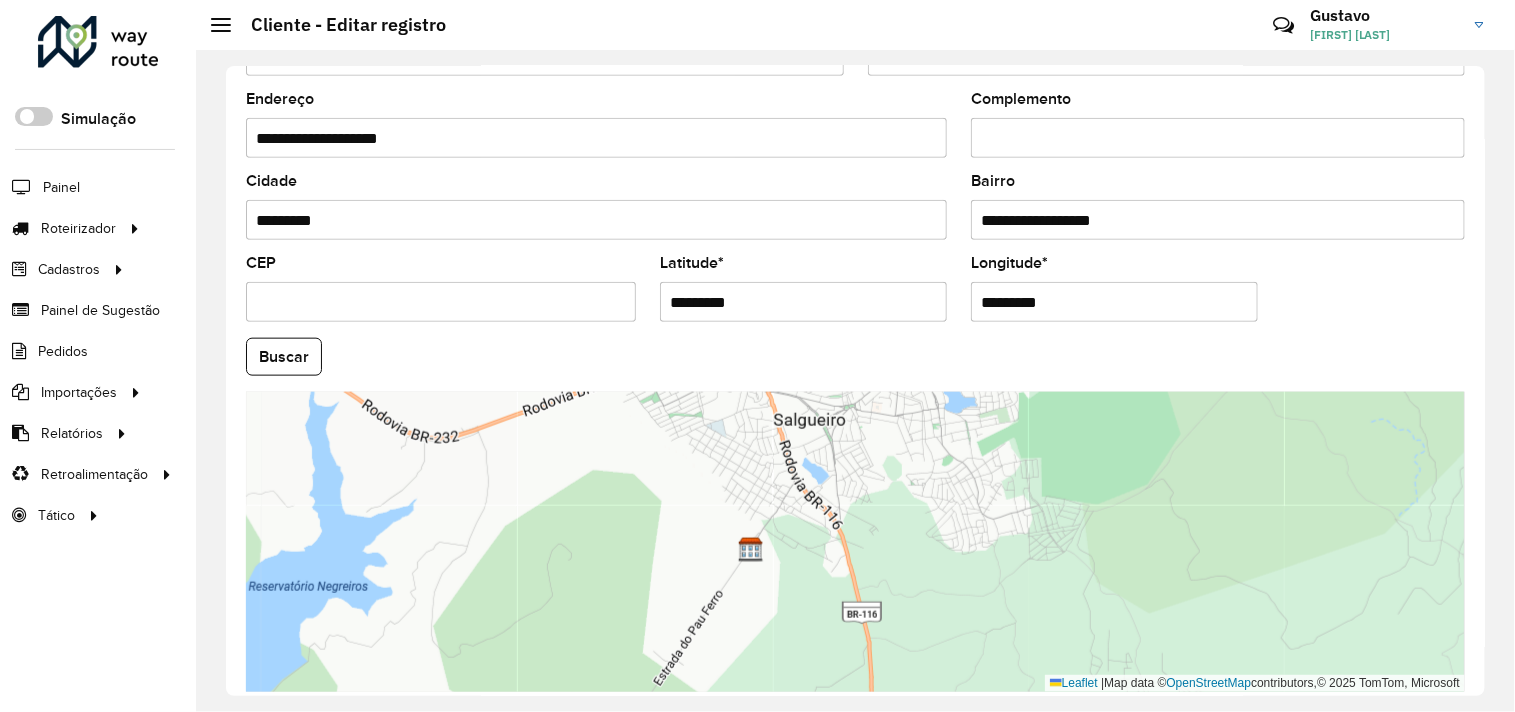 click on "Leaflet   |  Map data ©  OpenStreetMap  contributors,© 2025 TomTom, Microsoft" at bounding box center [855, 542] 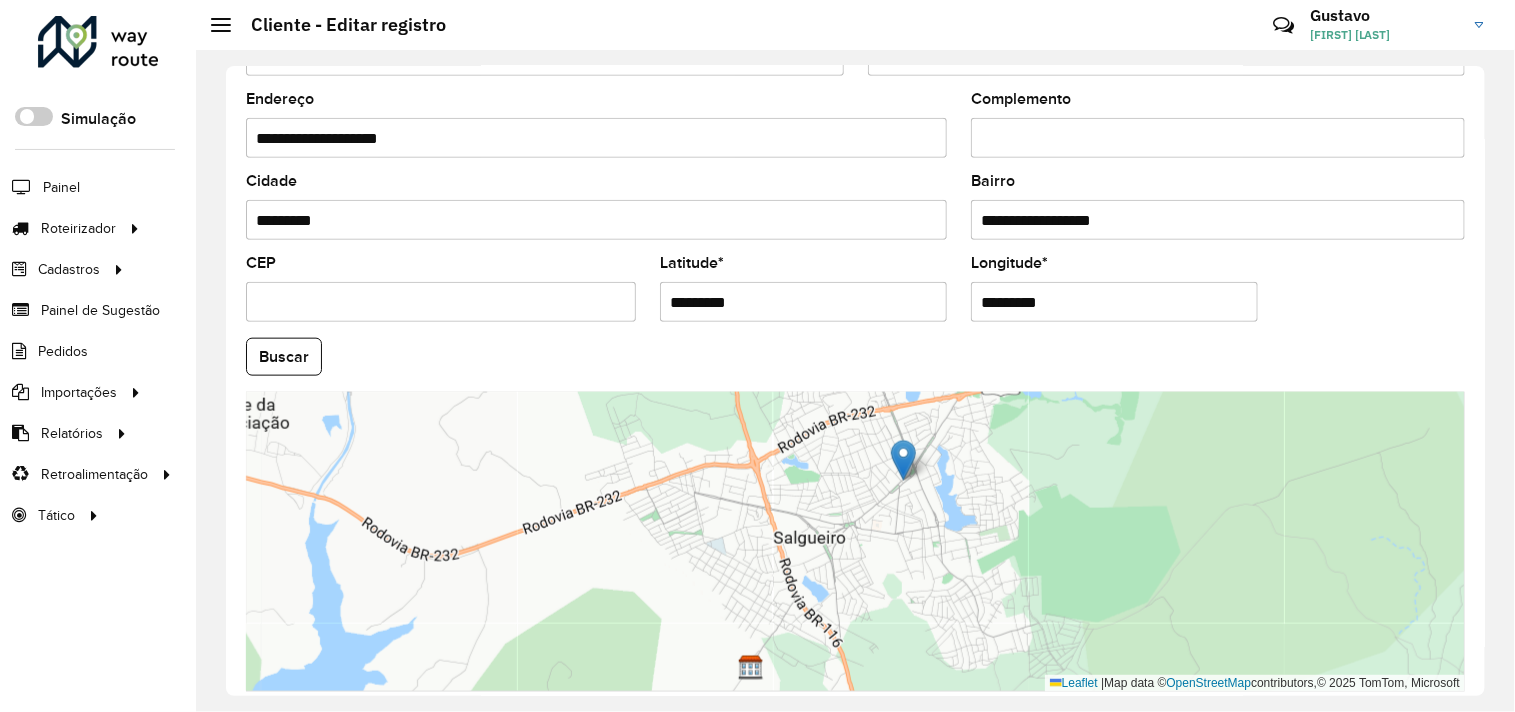 drag, startPoint x: 927, startPoint y: 483, endPoint x: 927, endPoint y: 601, distance: 118 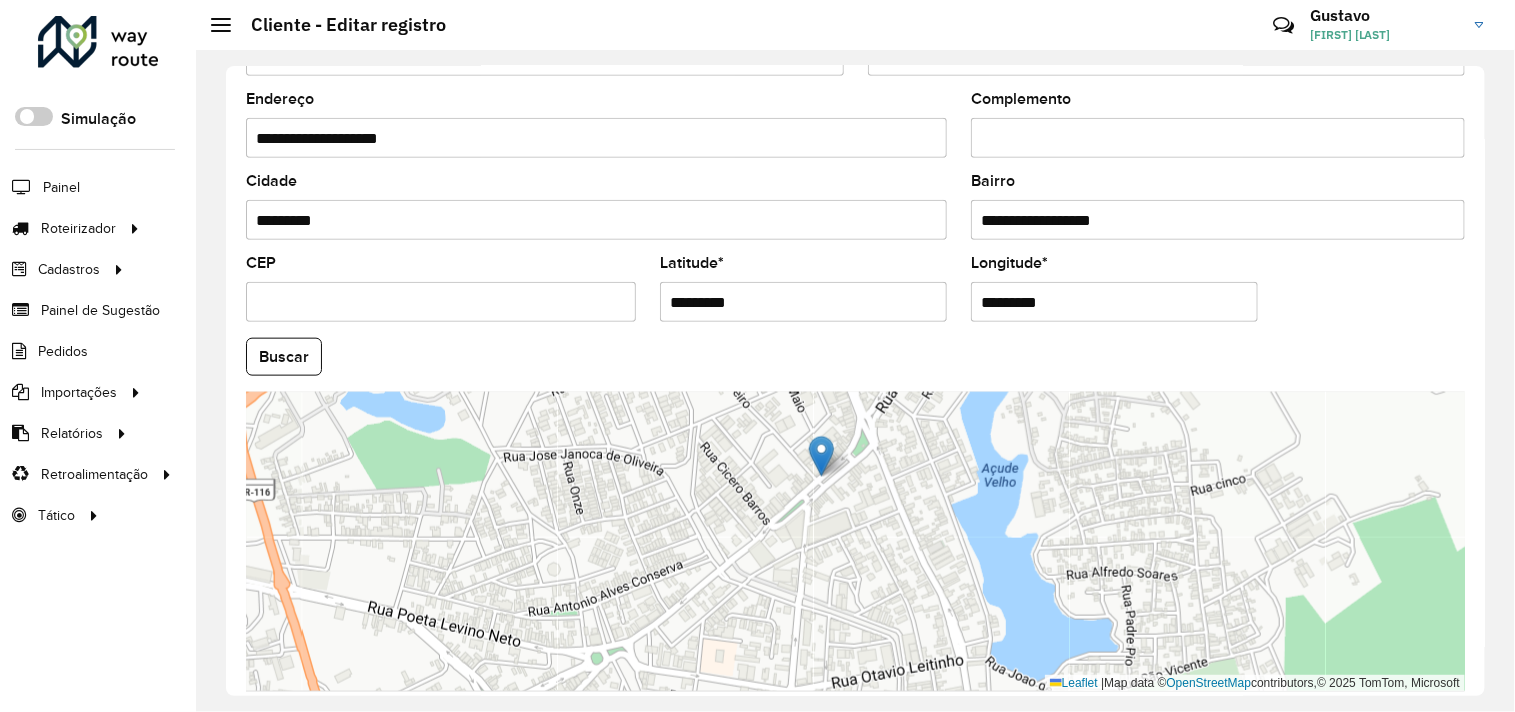 drag, startPoint x: 876, startPoint y: 487, endPoint x: 885, endPoint y: 532, distance: 45.891174 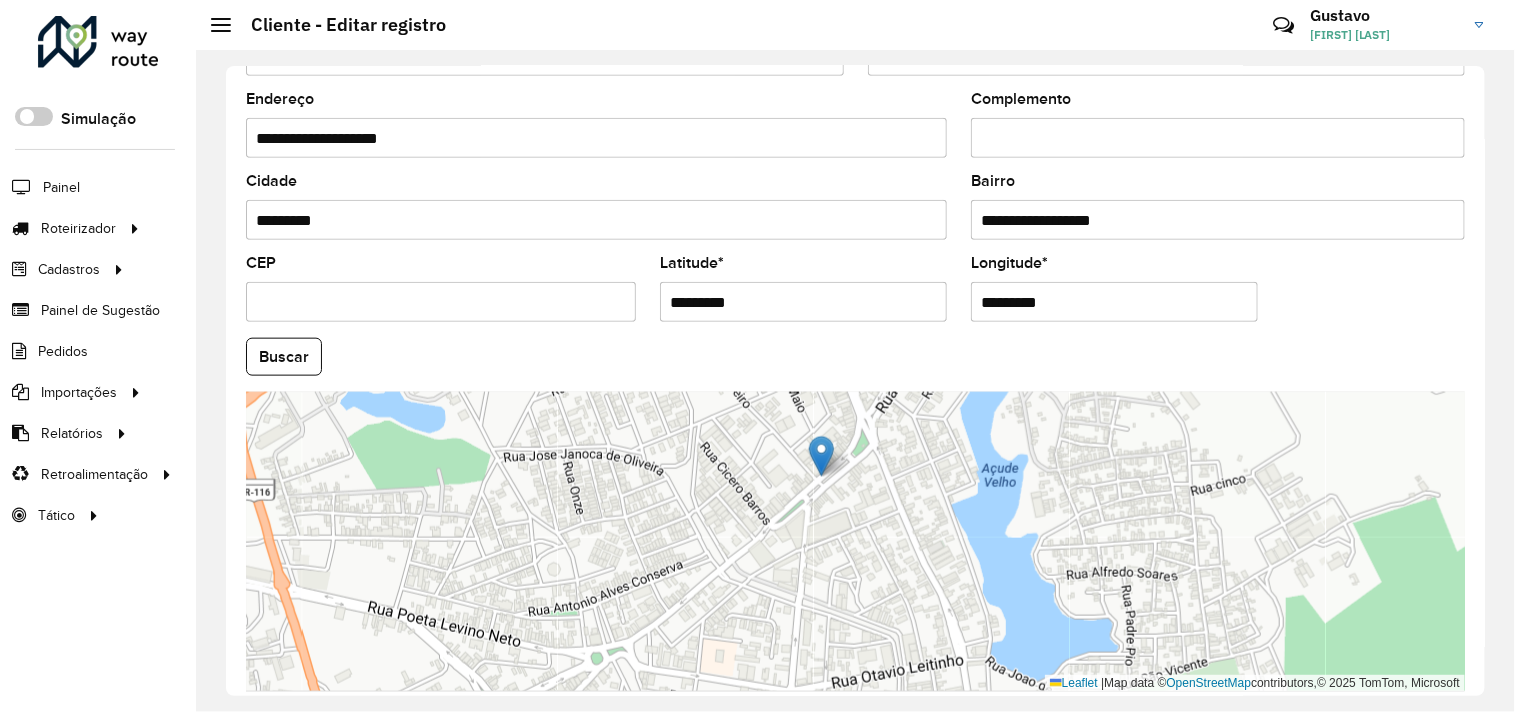 click on "Leaflet   |  Map data ©  OpenStreetMap  contributors,© 2025 TomTom, Microsoft" at bounding box center [855, 542] 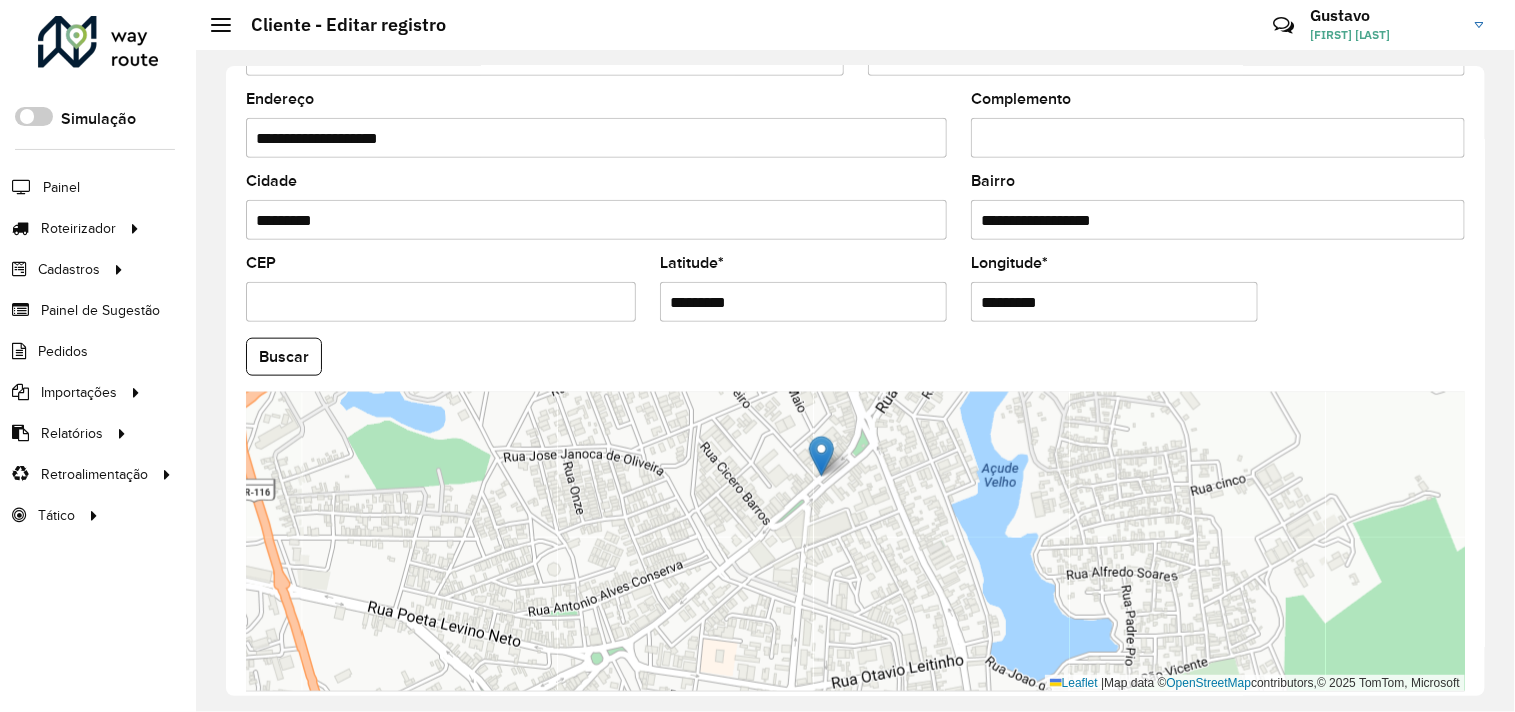 drag, startPoint x: 1070, startPoint y: 306, endPoint x: 960, endPoint y: 298, distance: 110.29053 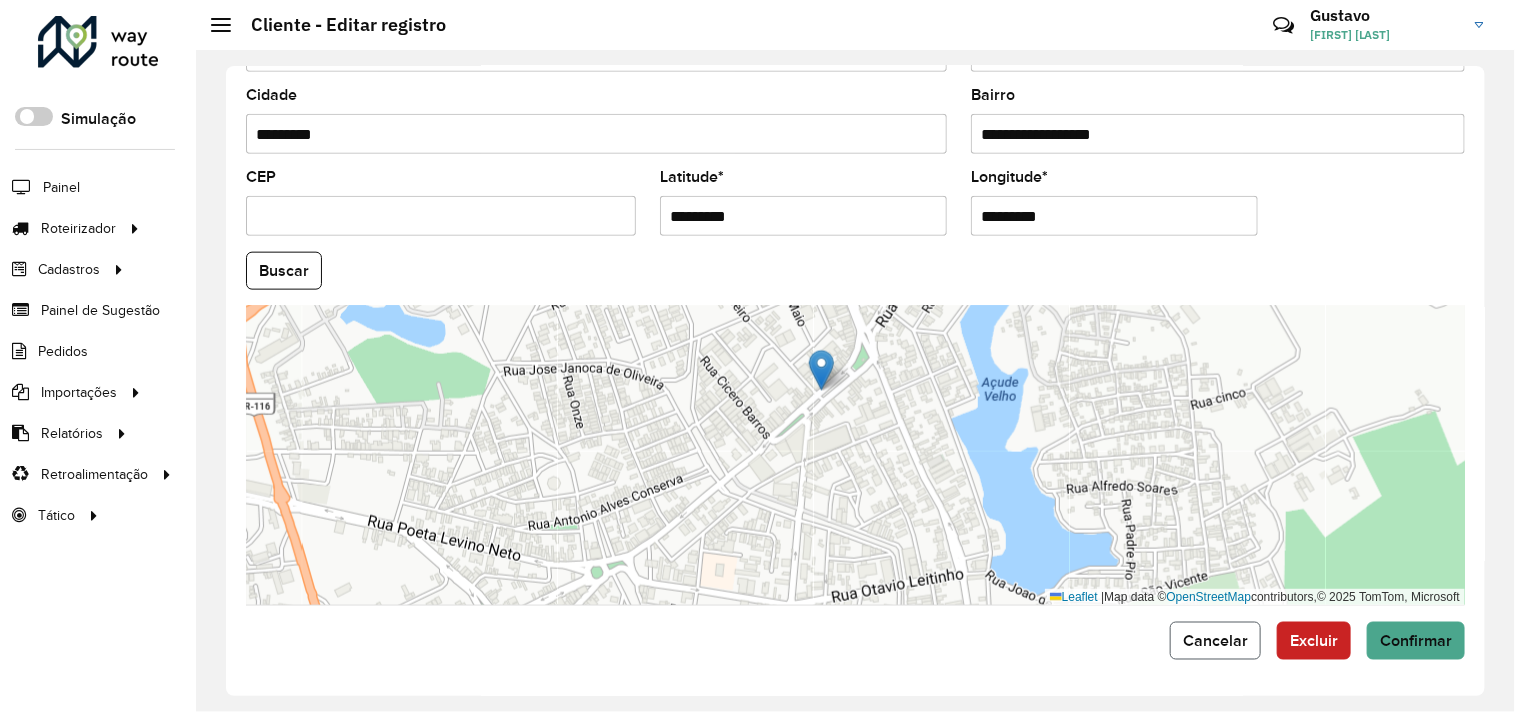click on "Cancelar" 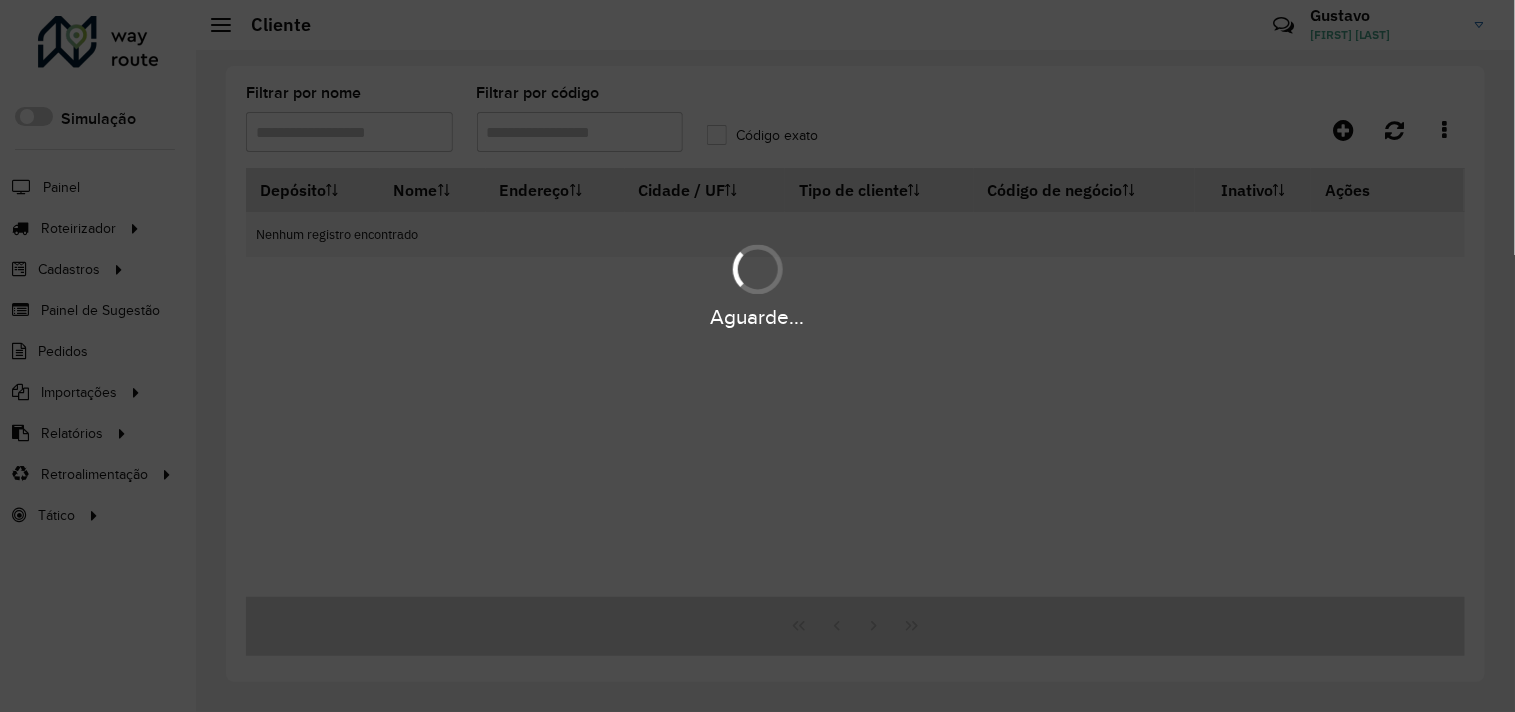type on "******" 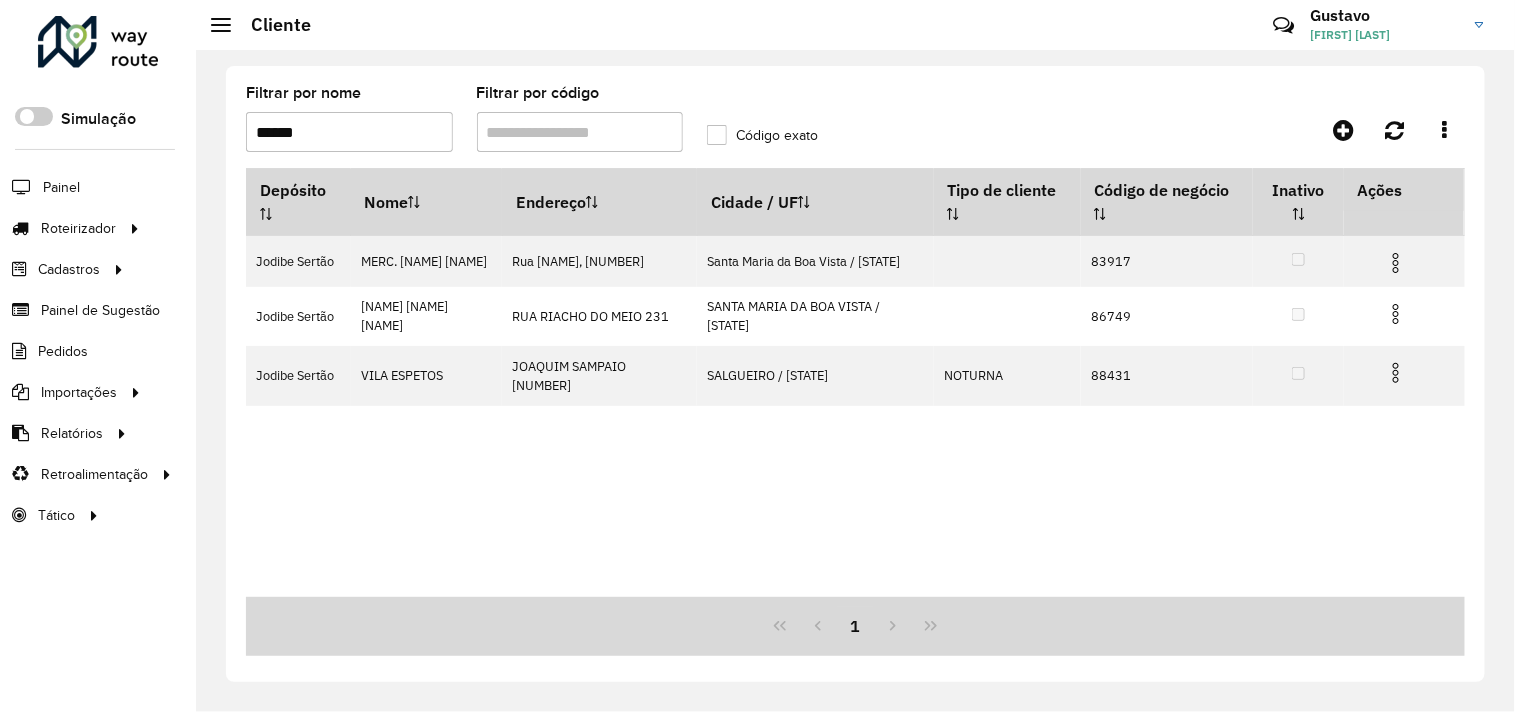 drag, startPoint x: 258, startPoint y: 132, endPoint x: 173, endPoint y: 128, distance: 85.09406 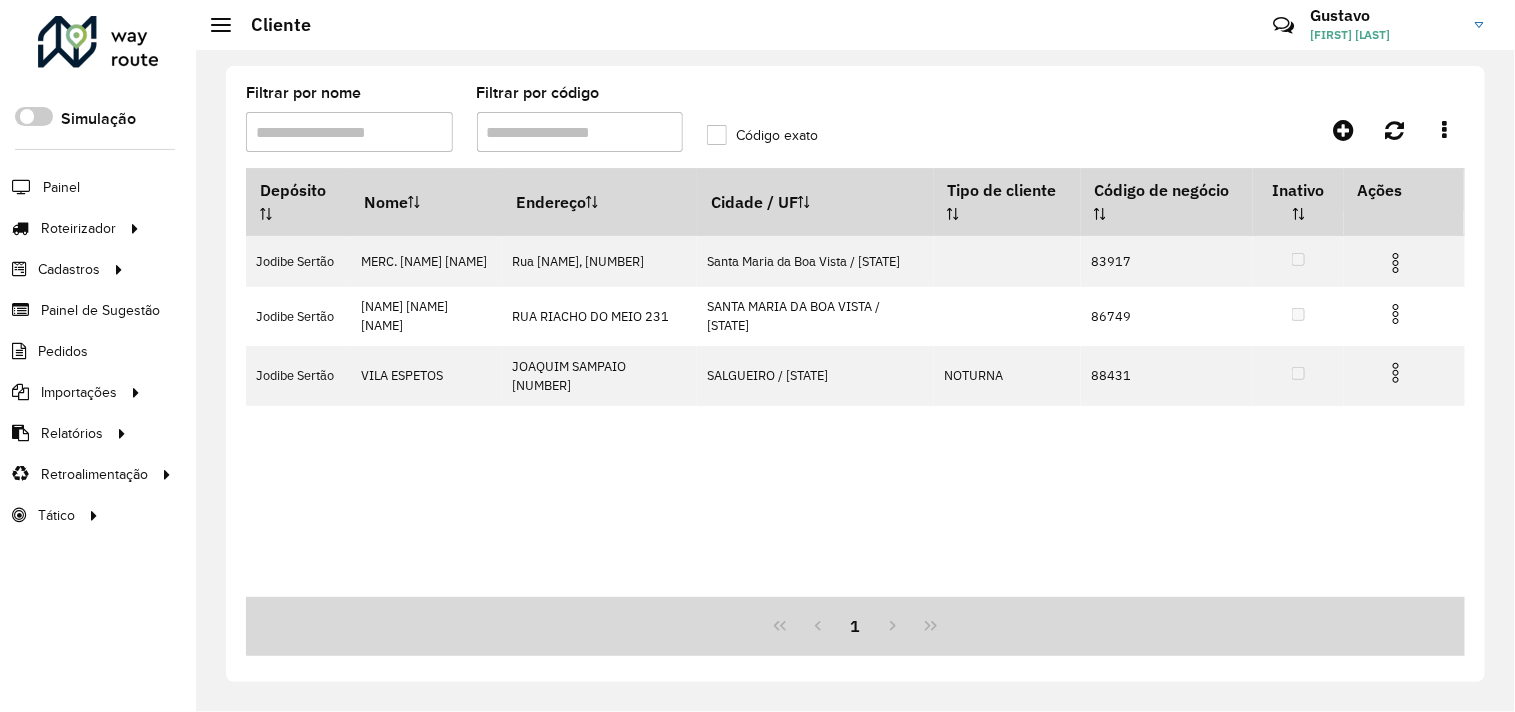 type 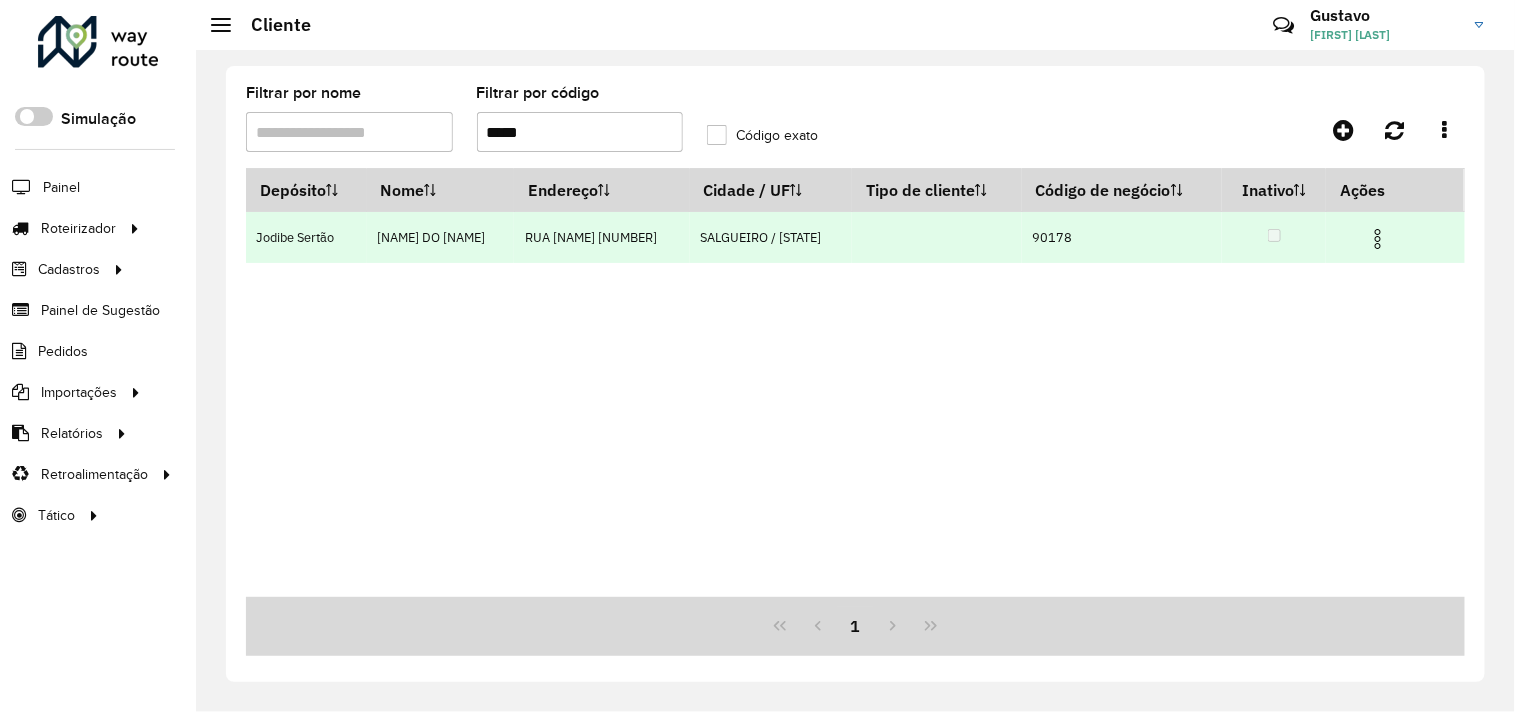type on "*****" 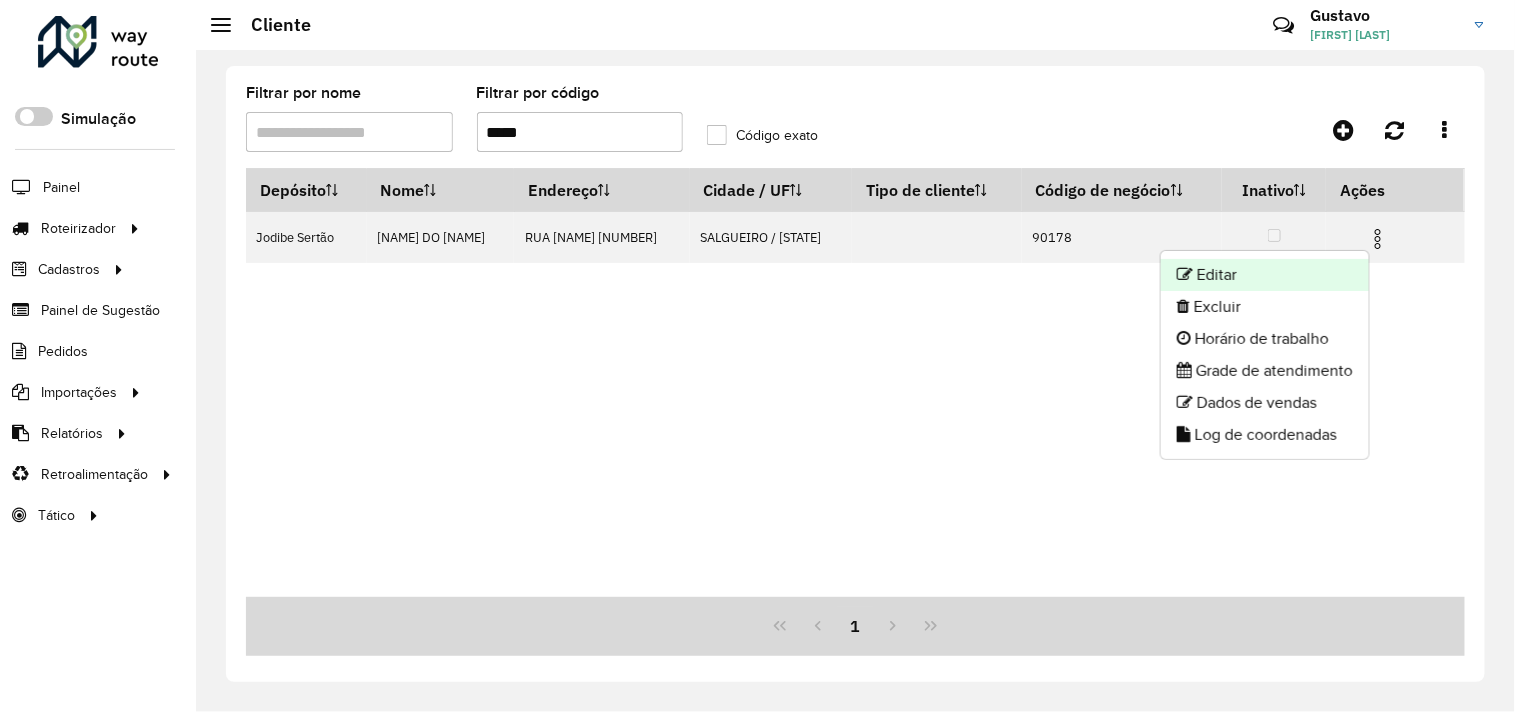 click on "Editar" 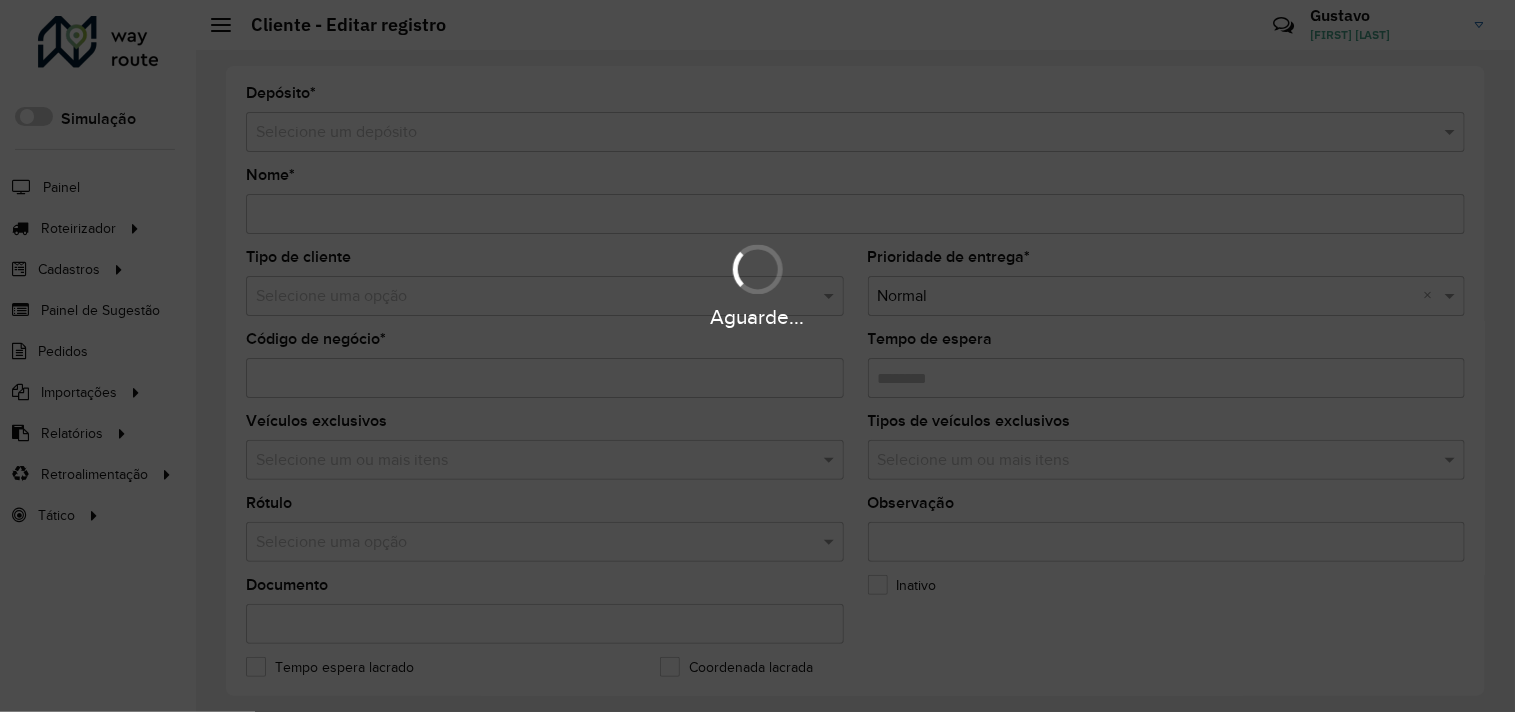 type on "**********" 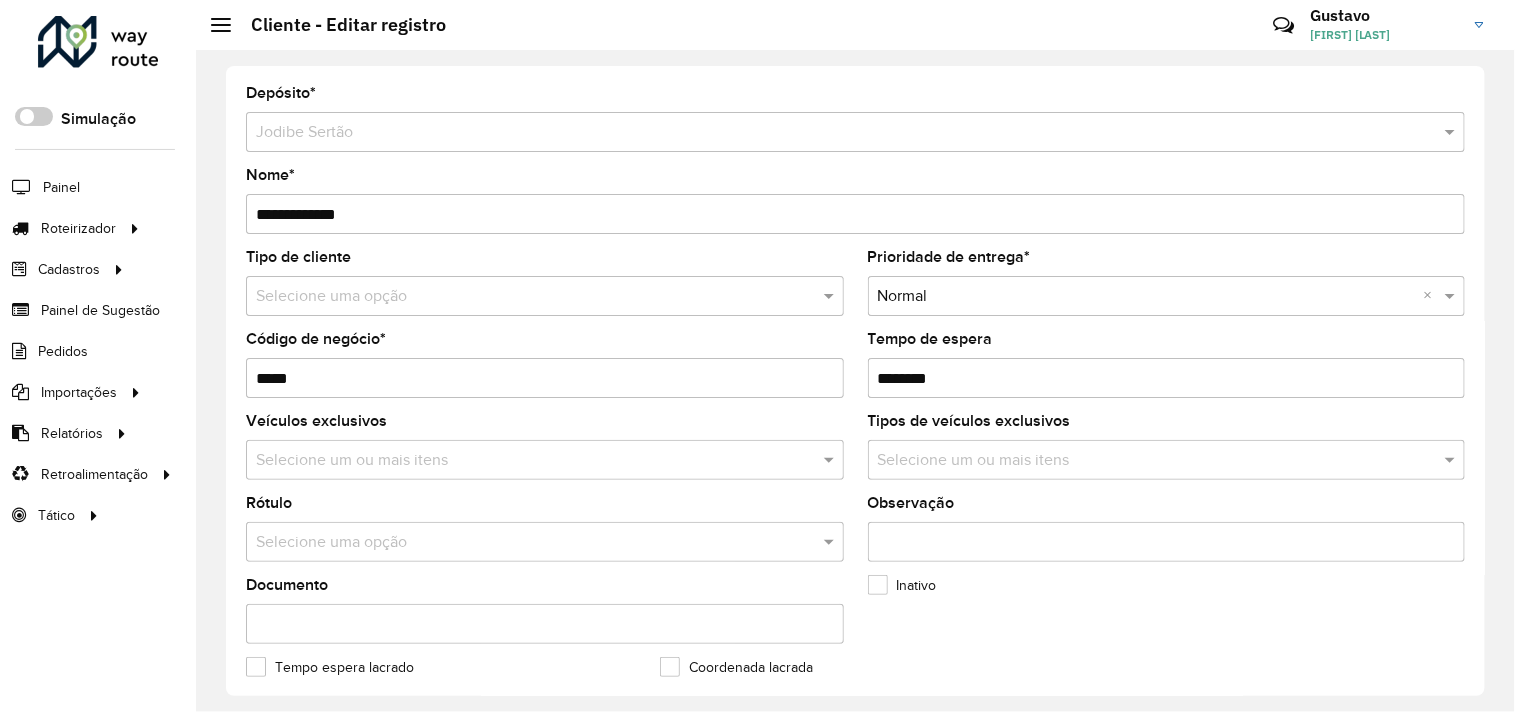 scroll, scrollTop: 474, scrollLeft: 0, axis: vertical 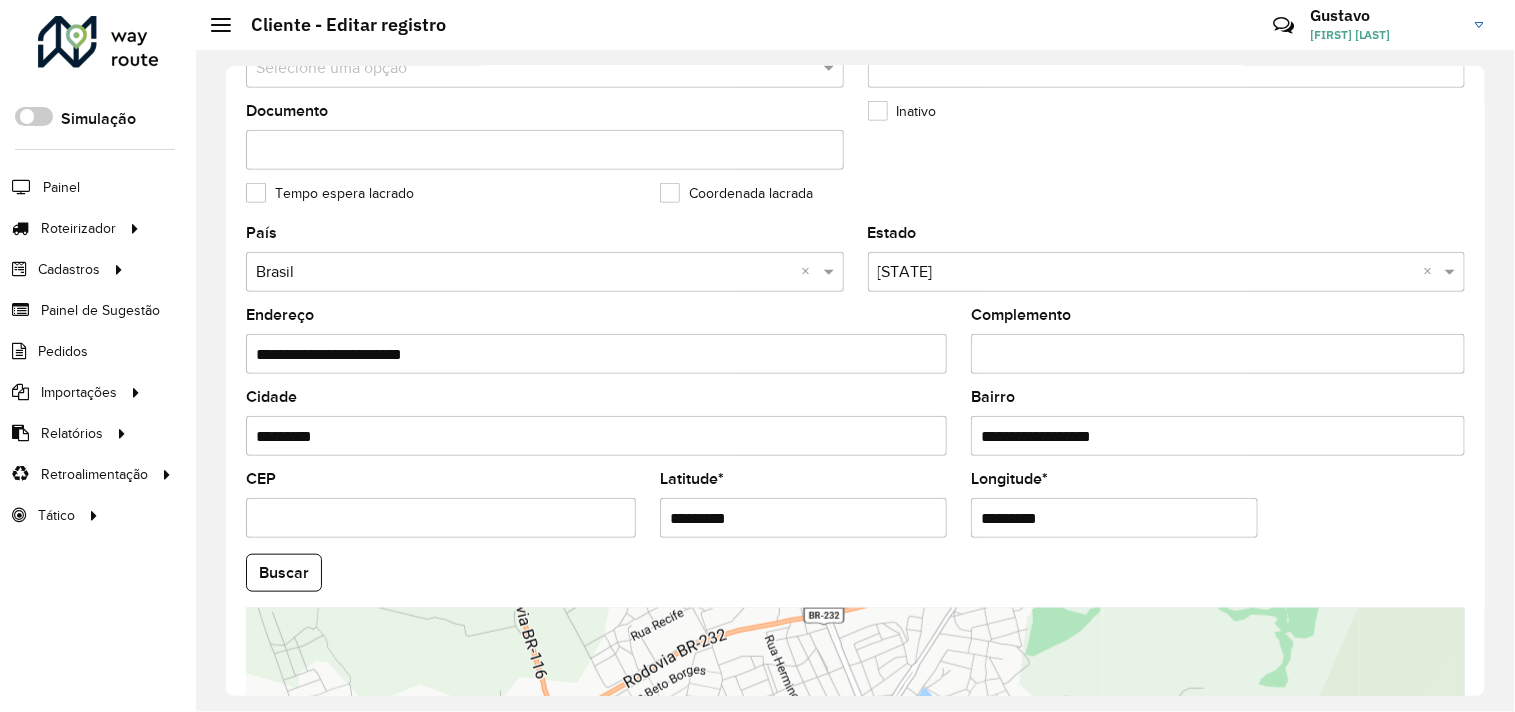 drag, startPoint x: 770, startPoint y: 516, endPoint x: 596, endPoint y: 507, distance: 174.2326 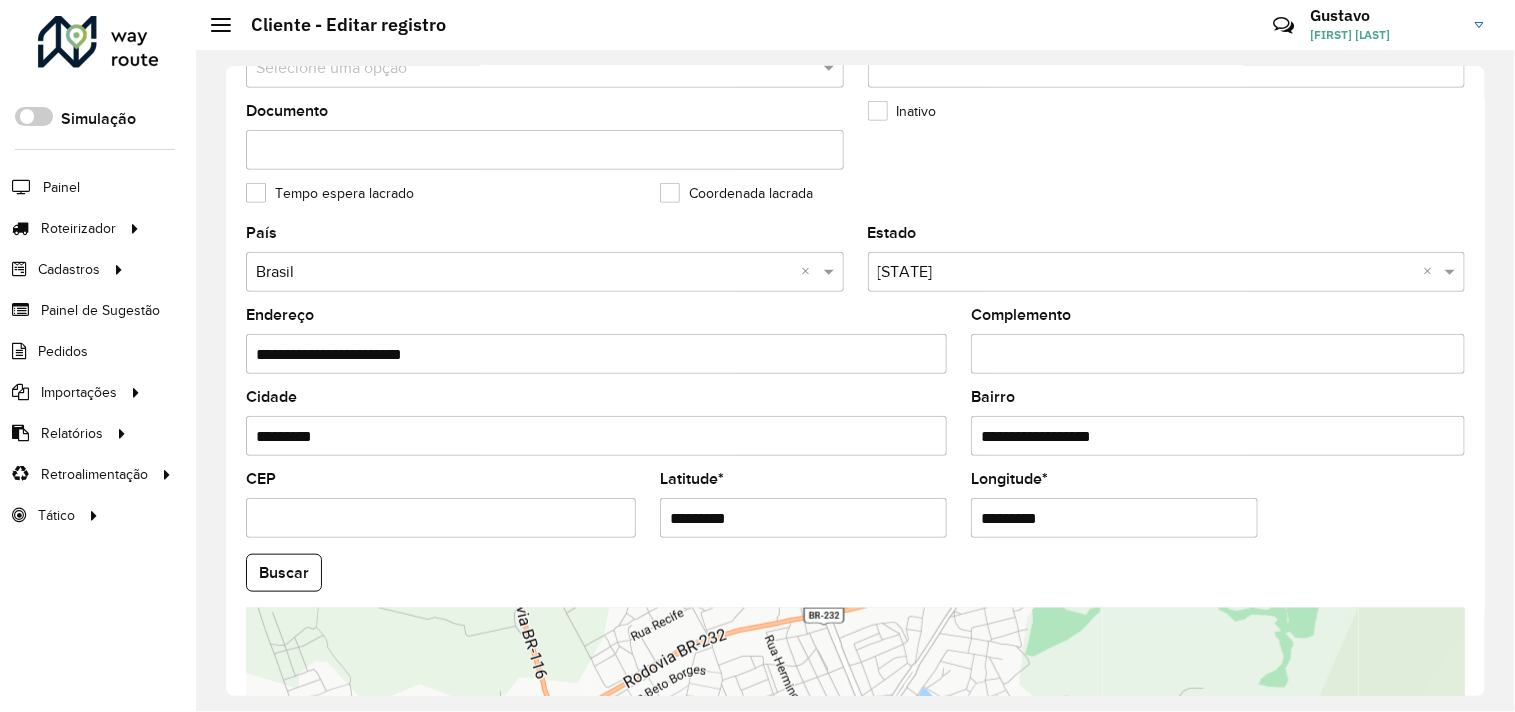 scroll, scrollTop: 780, scrollLeft: 0, axis: vertical 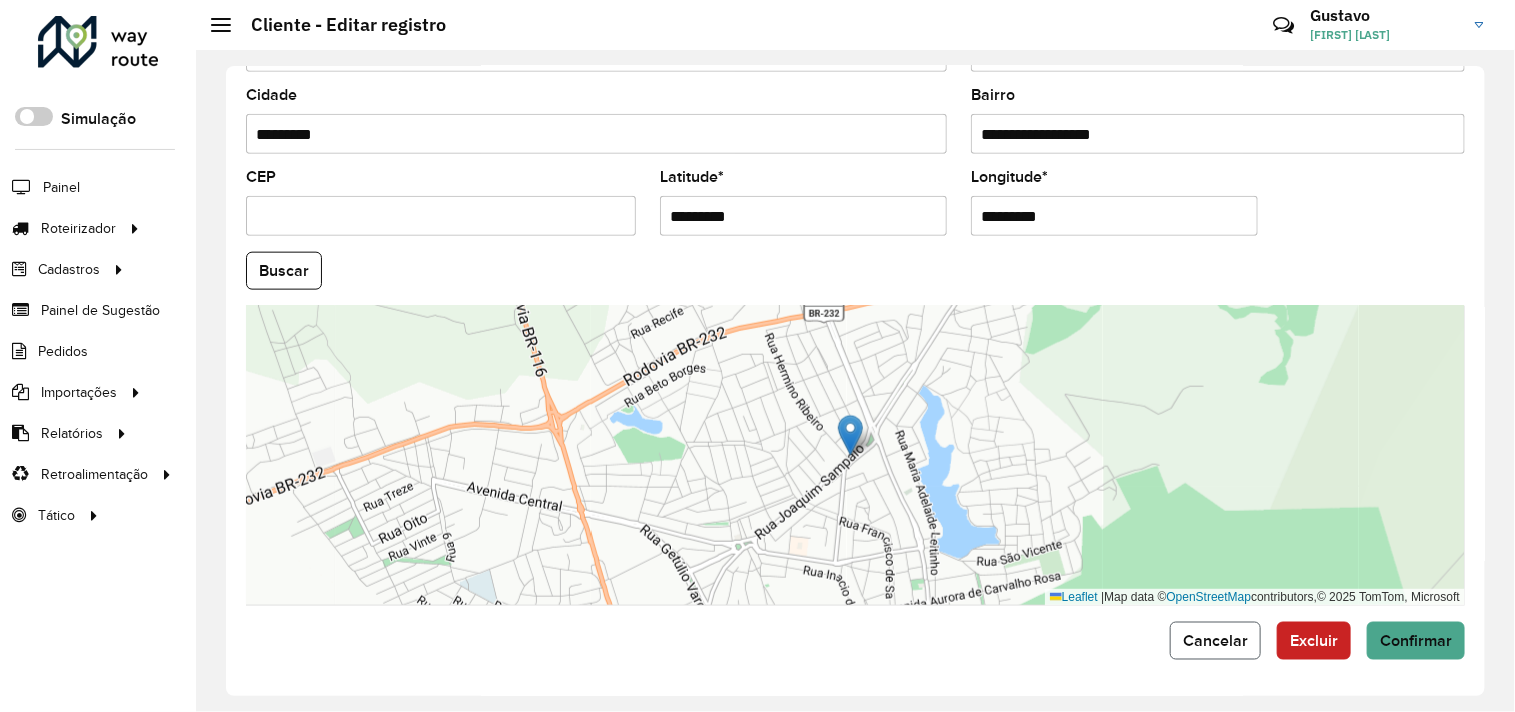 click on "Cancelar" 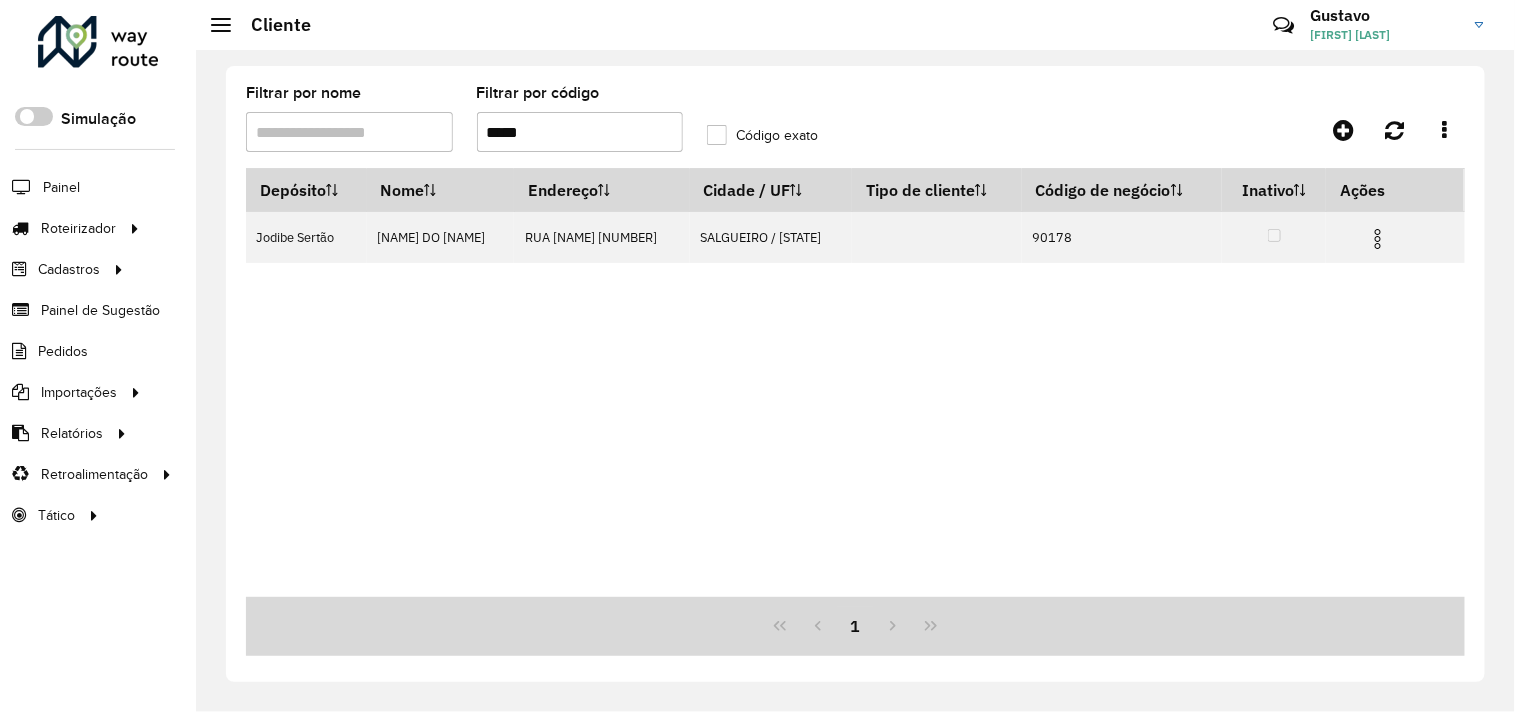 click on "*****" at bounding box center [580, 132] 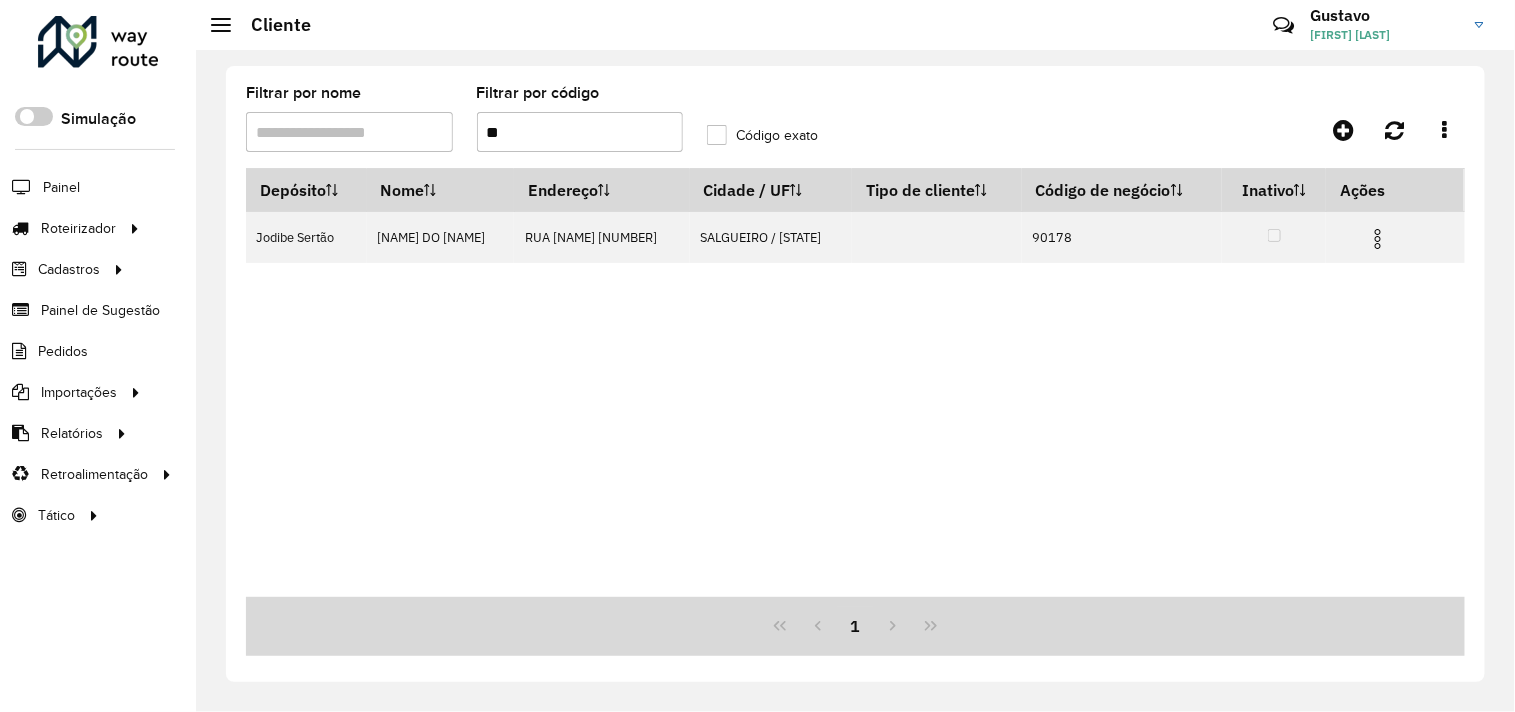 type on "*" 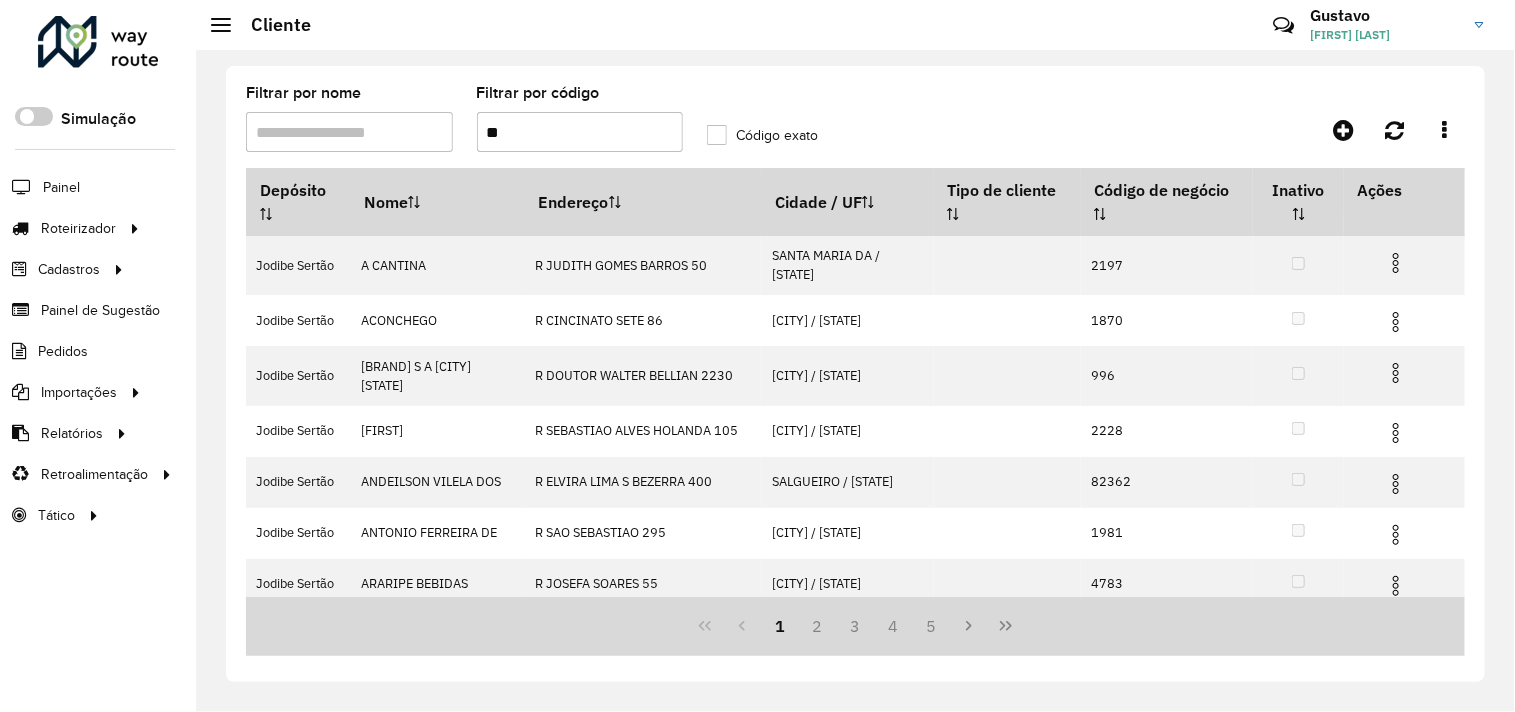 type on "*" 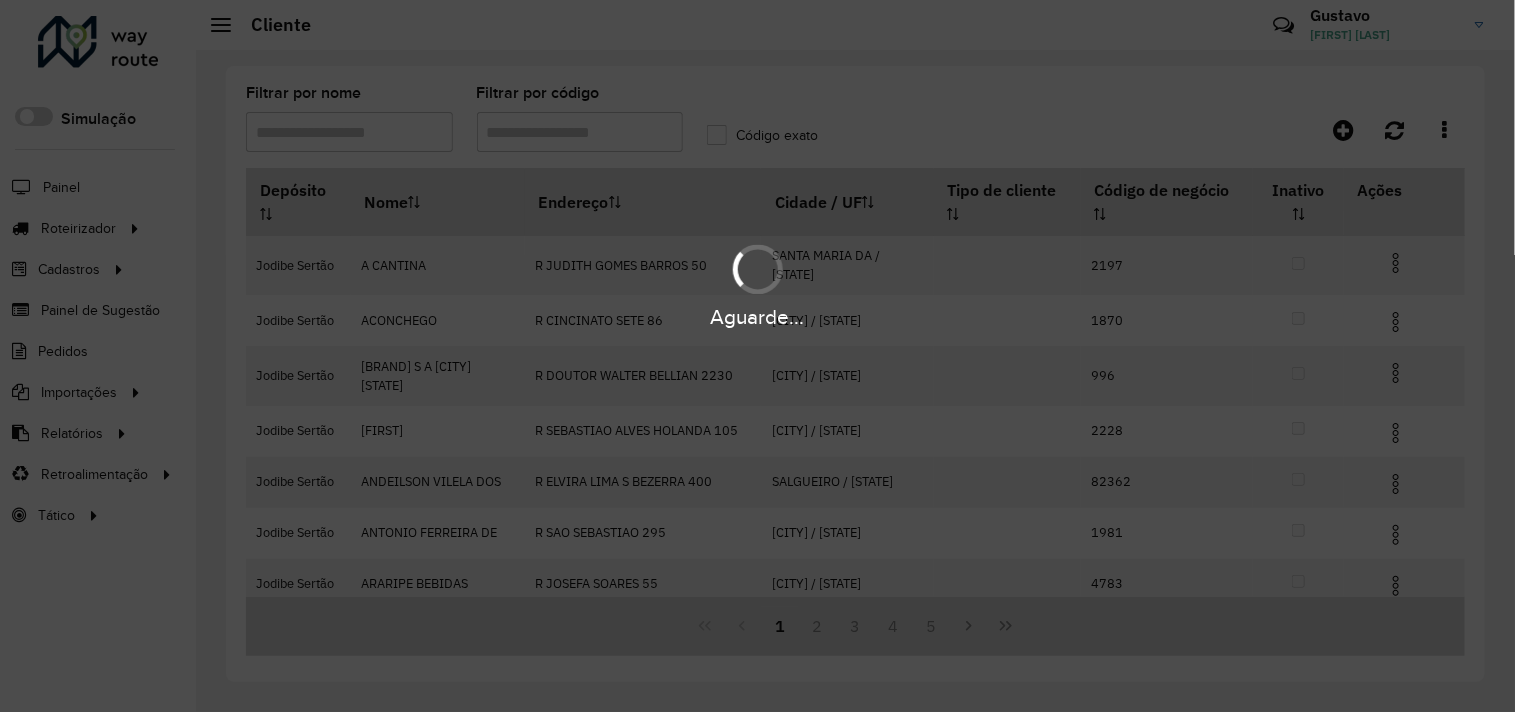 type 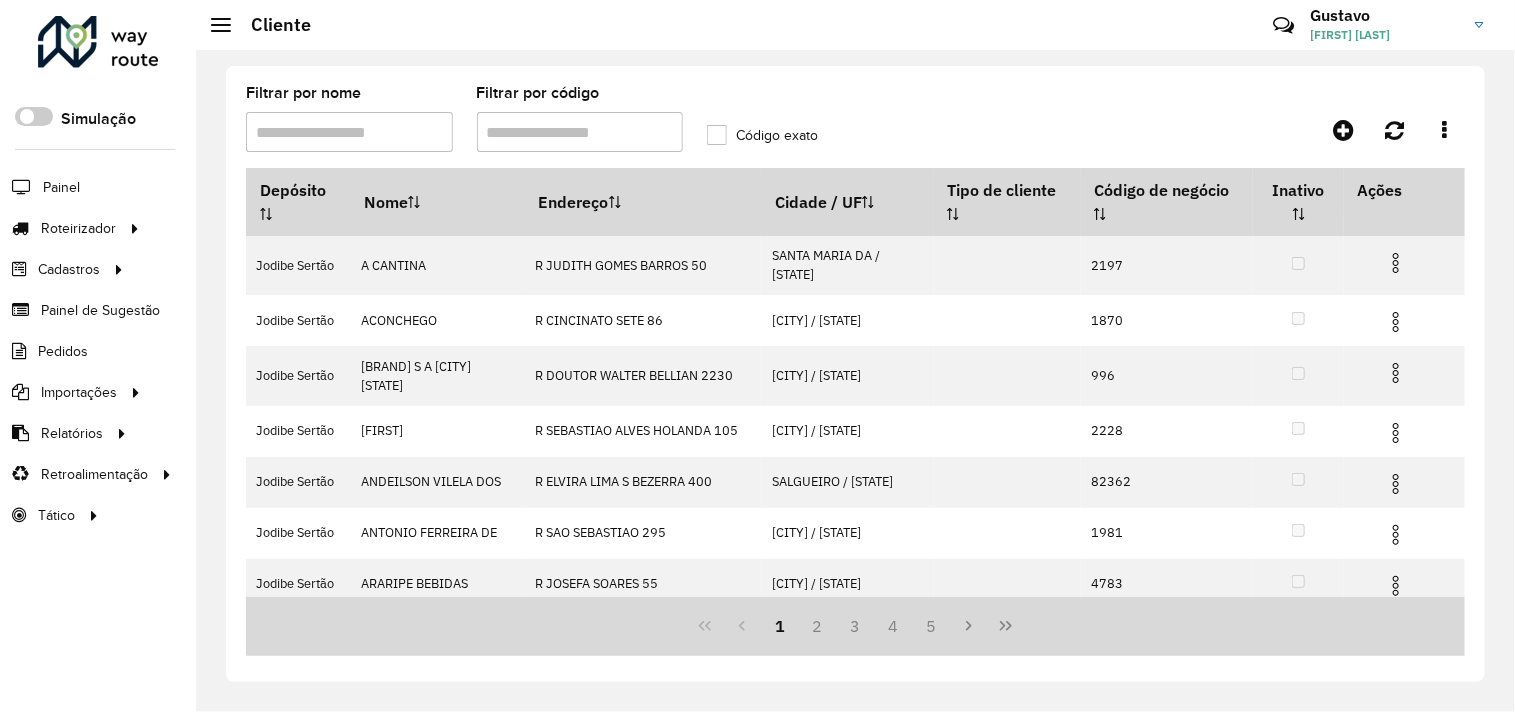 click on "Filtrar por nome" at bounding box center [349, 132] 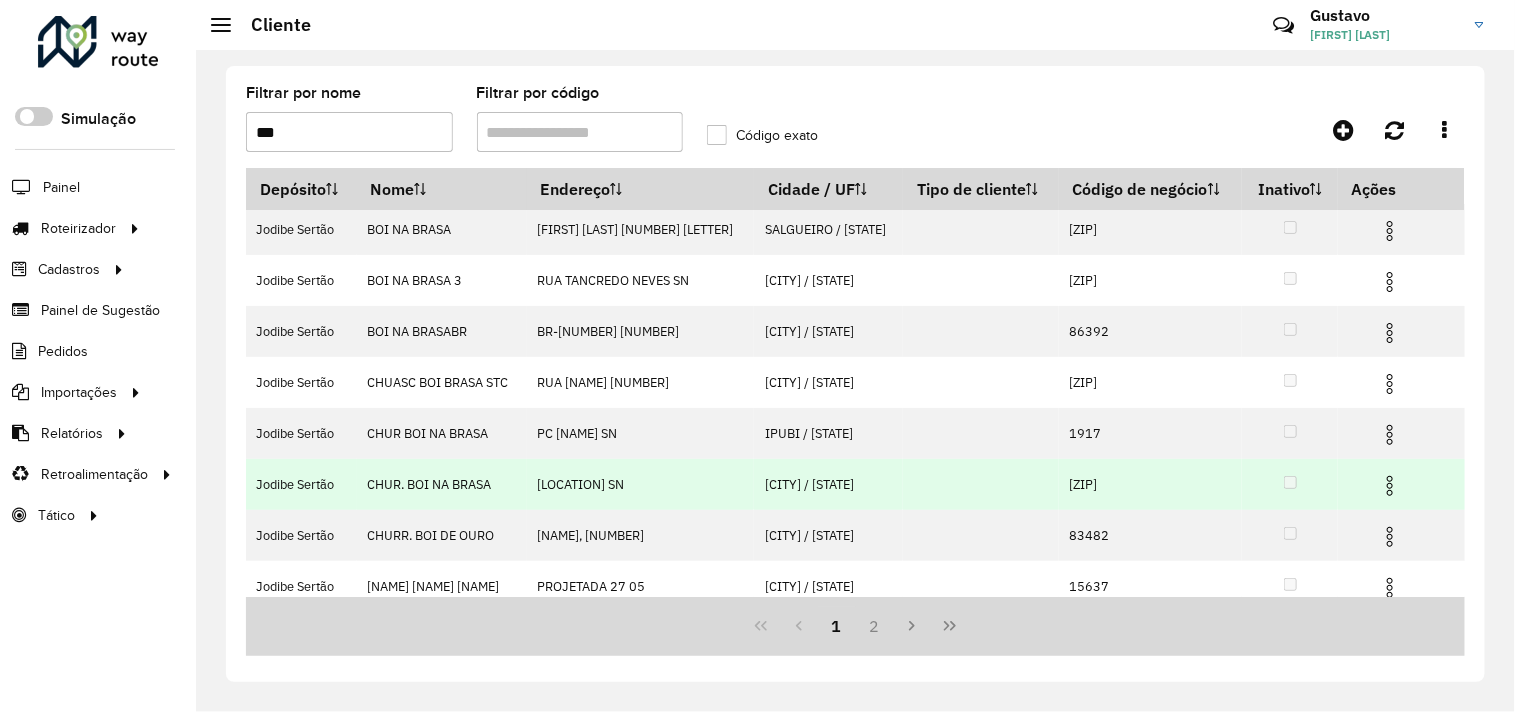 scroll, scrollTop: 0, scrollLeft: 0, axis: both 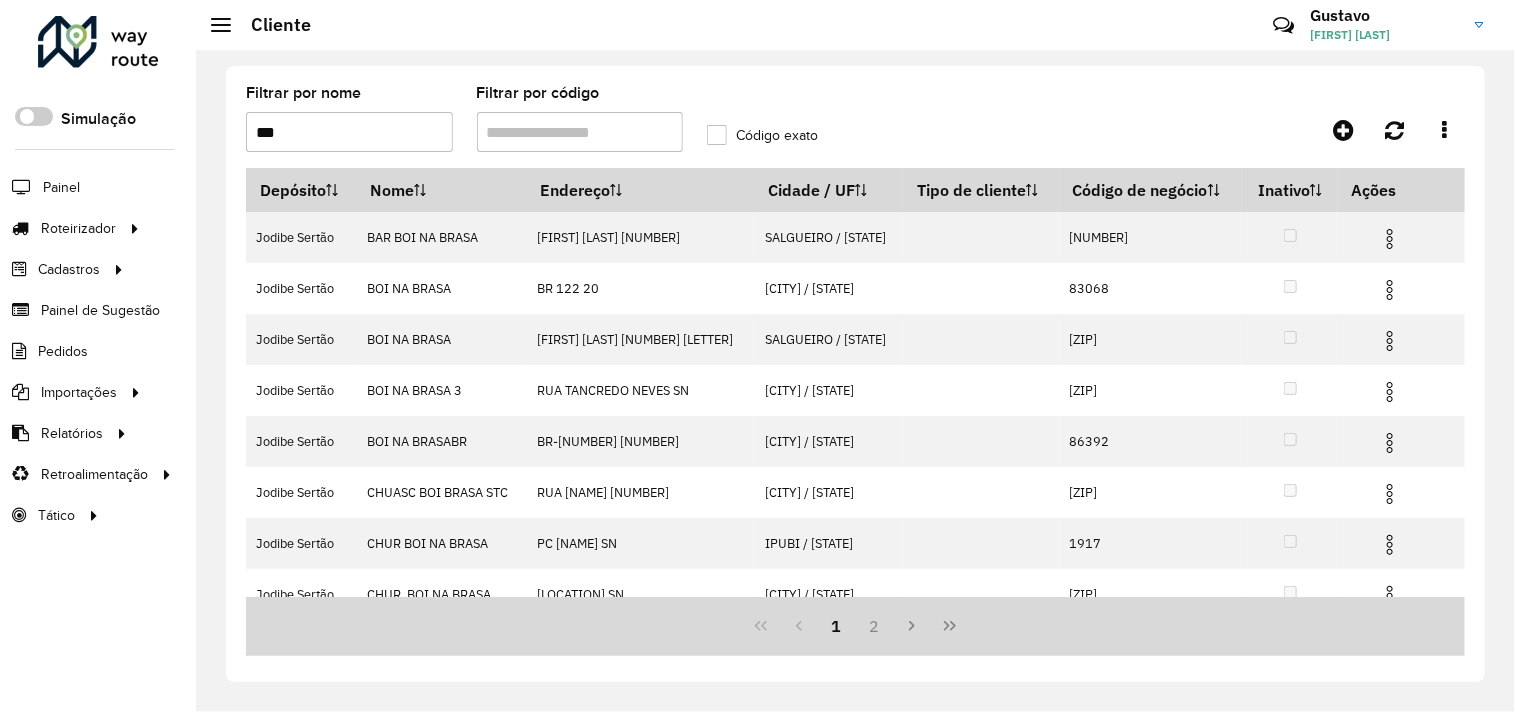 drag, startPoint x: 334, startPoint y: 126, endPoint x: 251, endPoint y: 123, distance: 83.0542 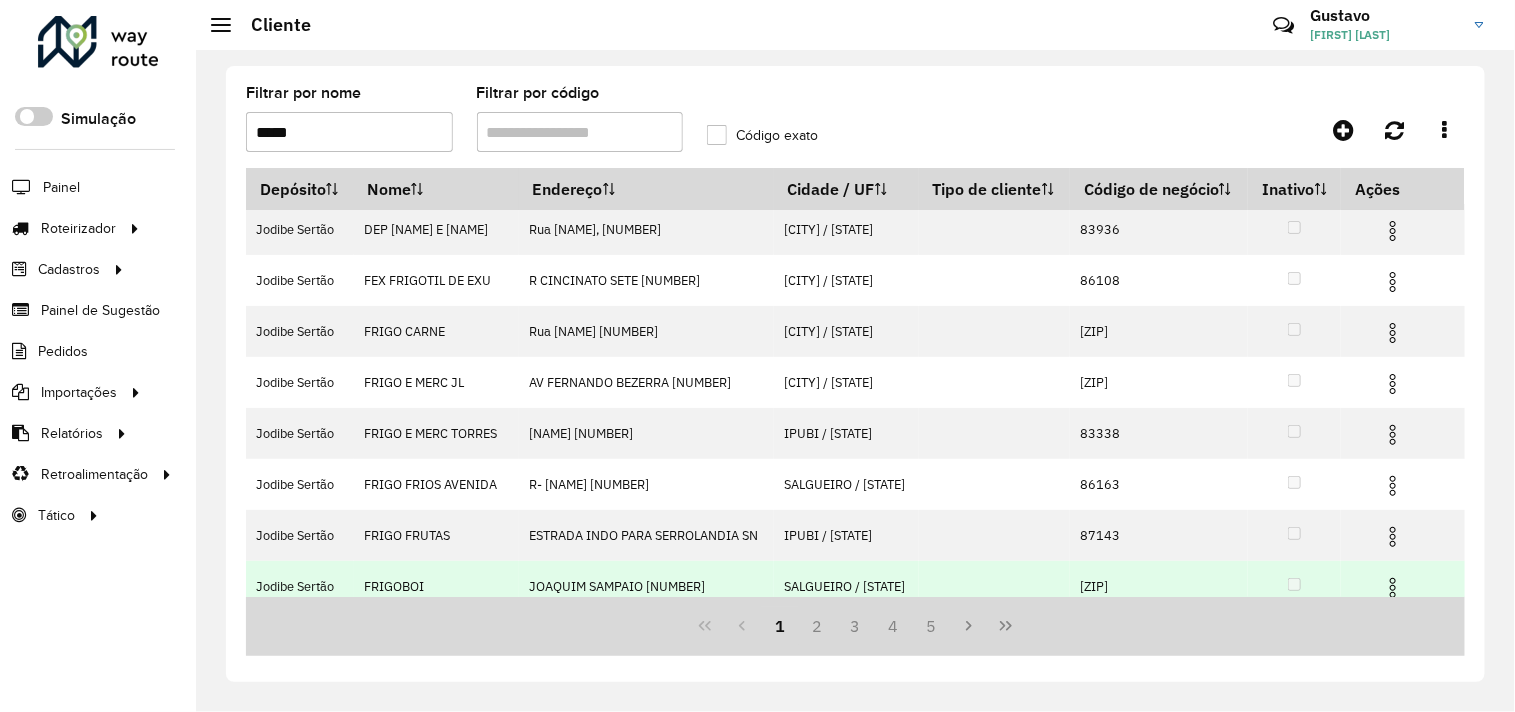 scroll, scrollTop: 0, scrollLeft: 0, axis: both 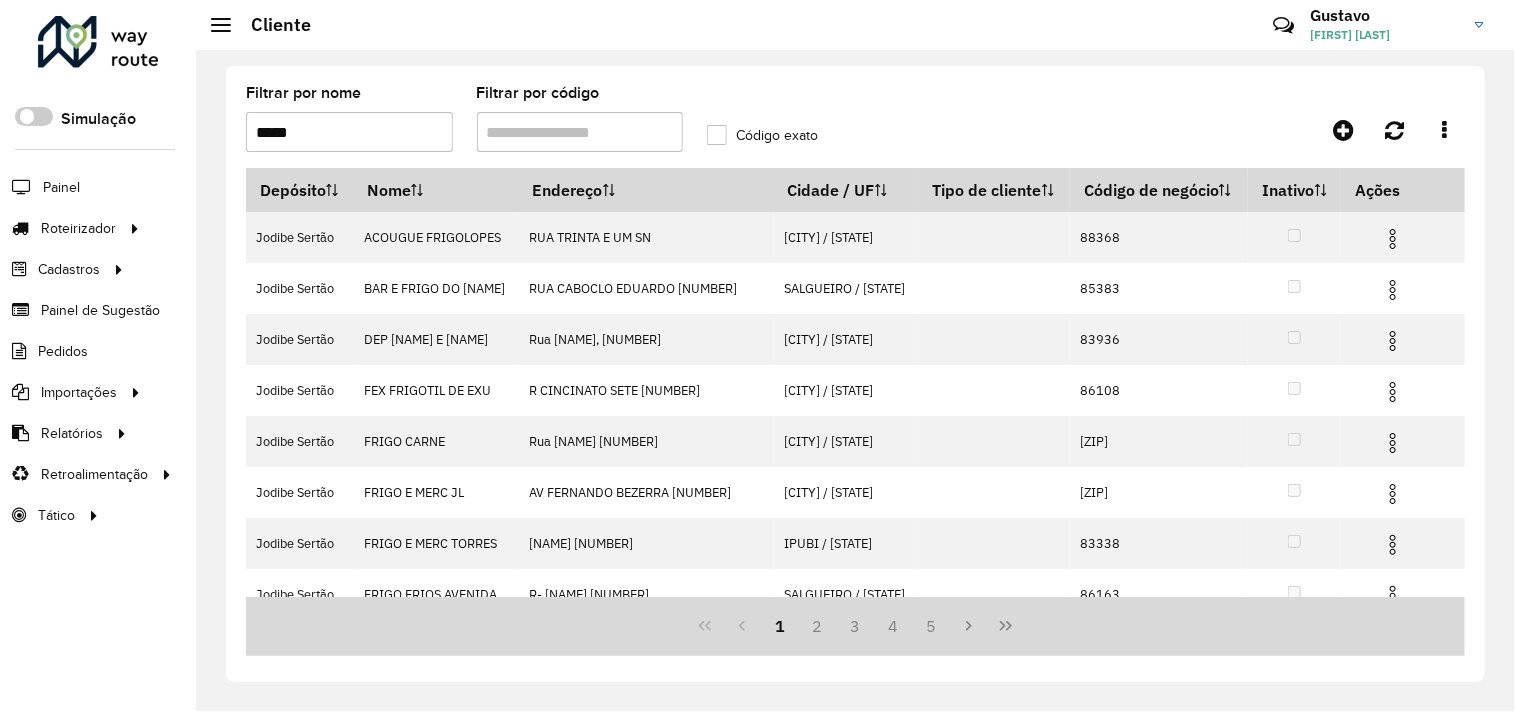 click on "*****" at bounding box center [349, 132] 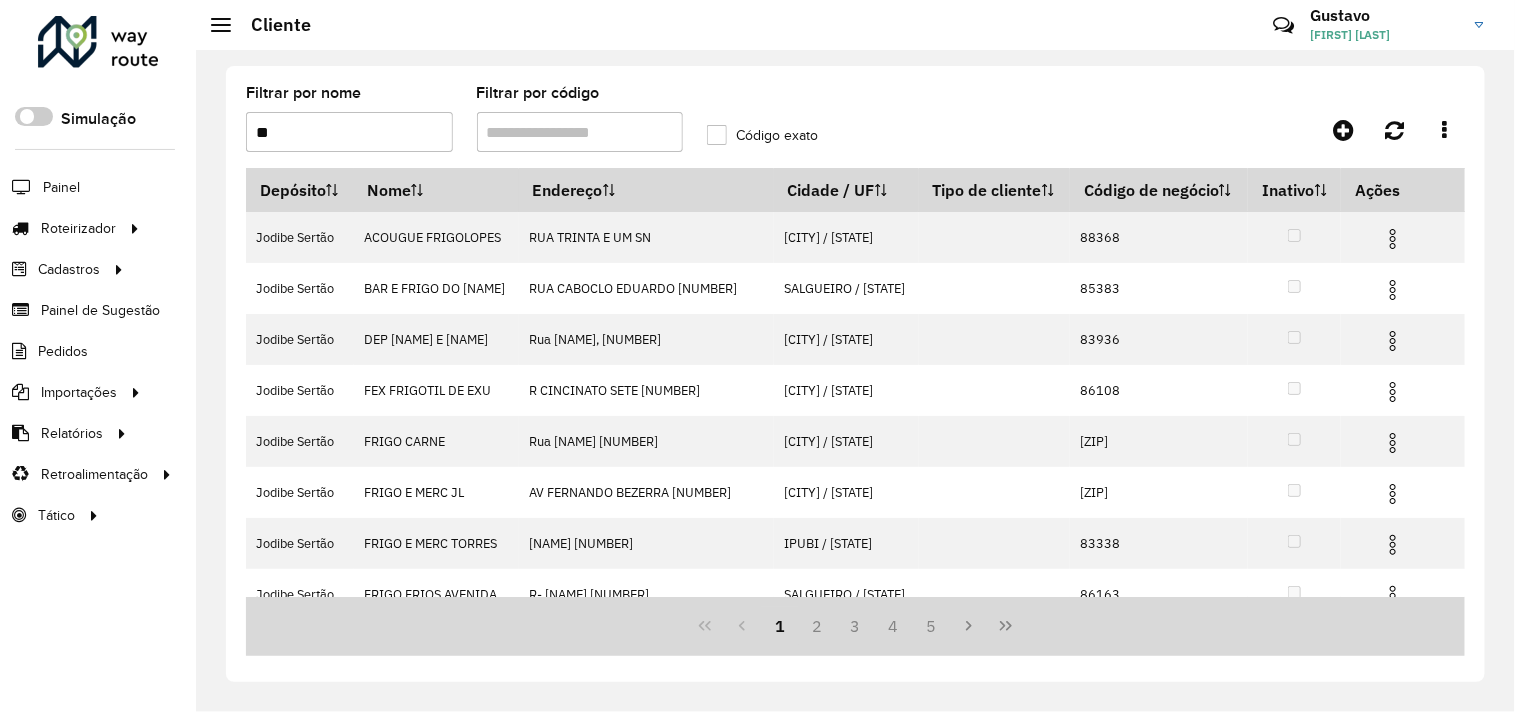 type on "*" 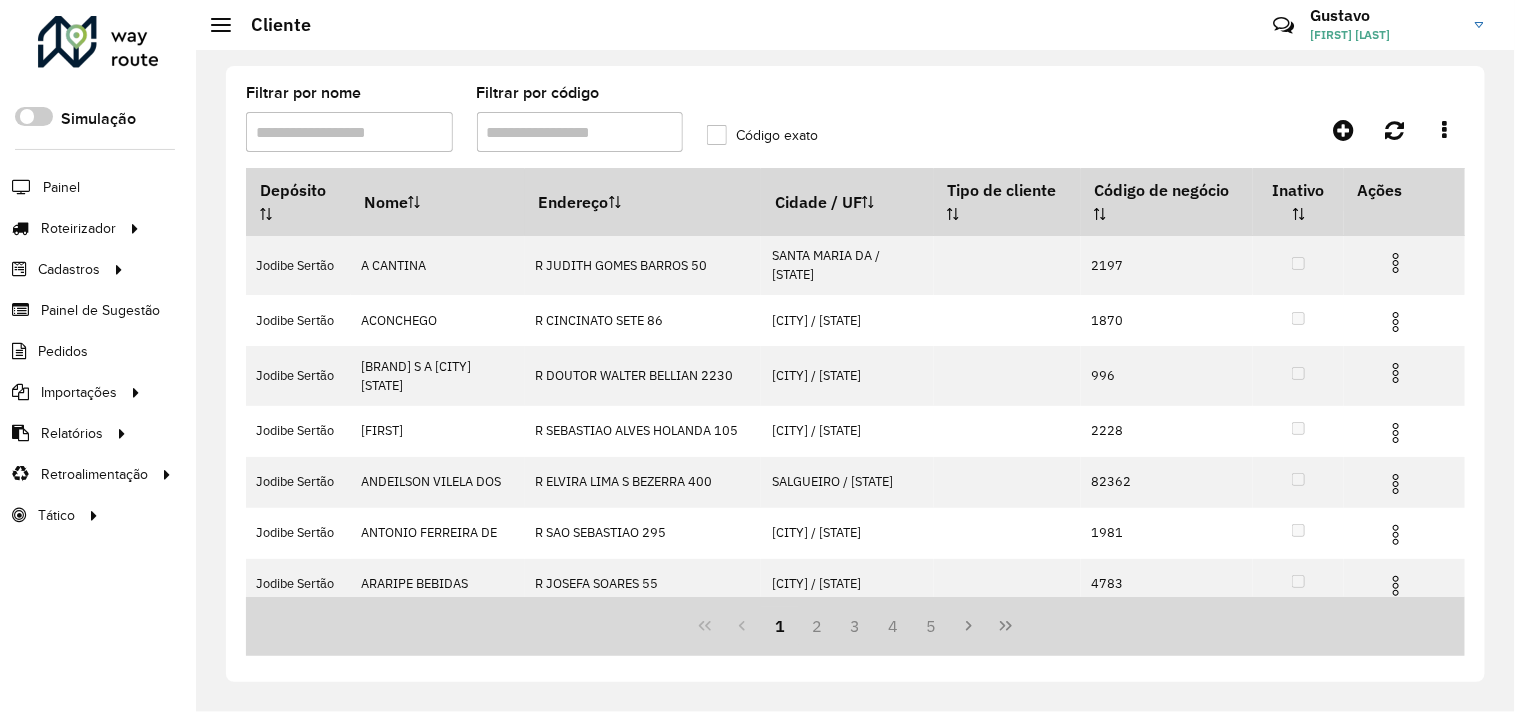 type 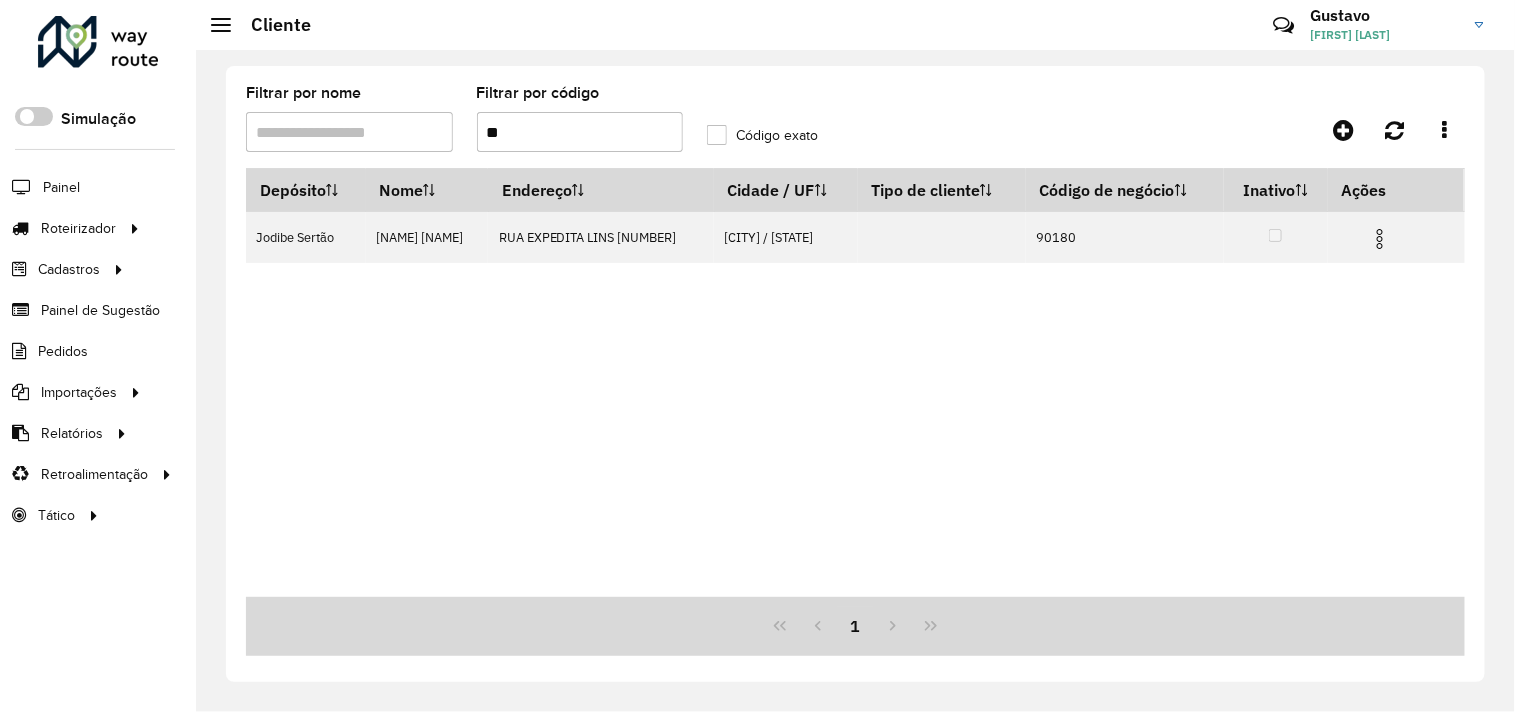 type on "*" 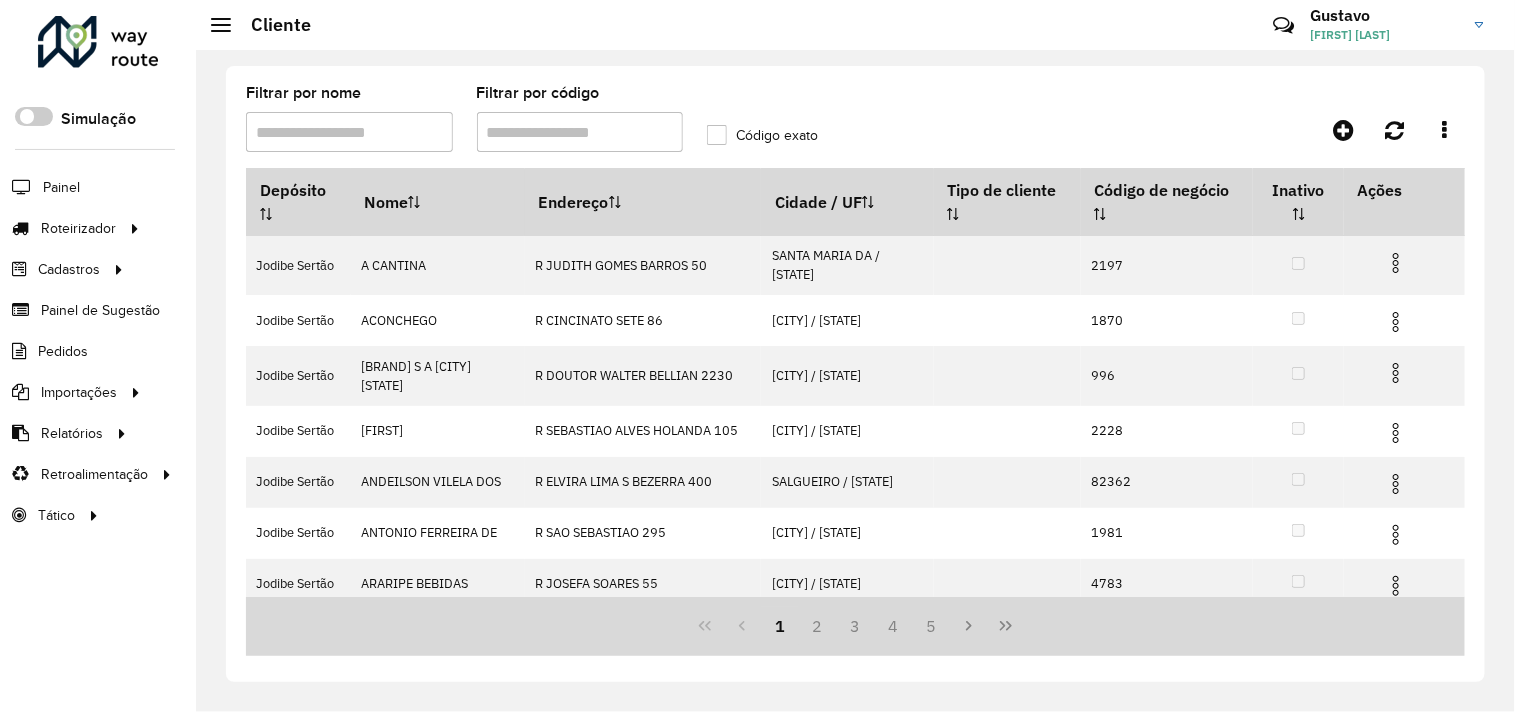 paste on "*****" 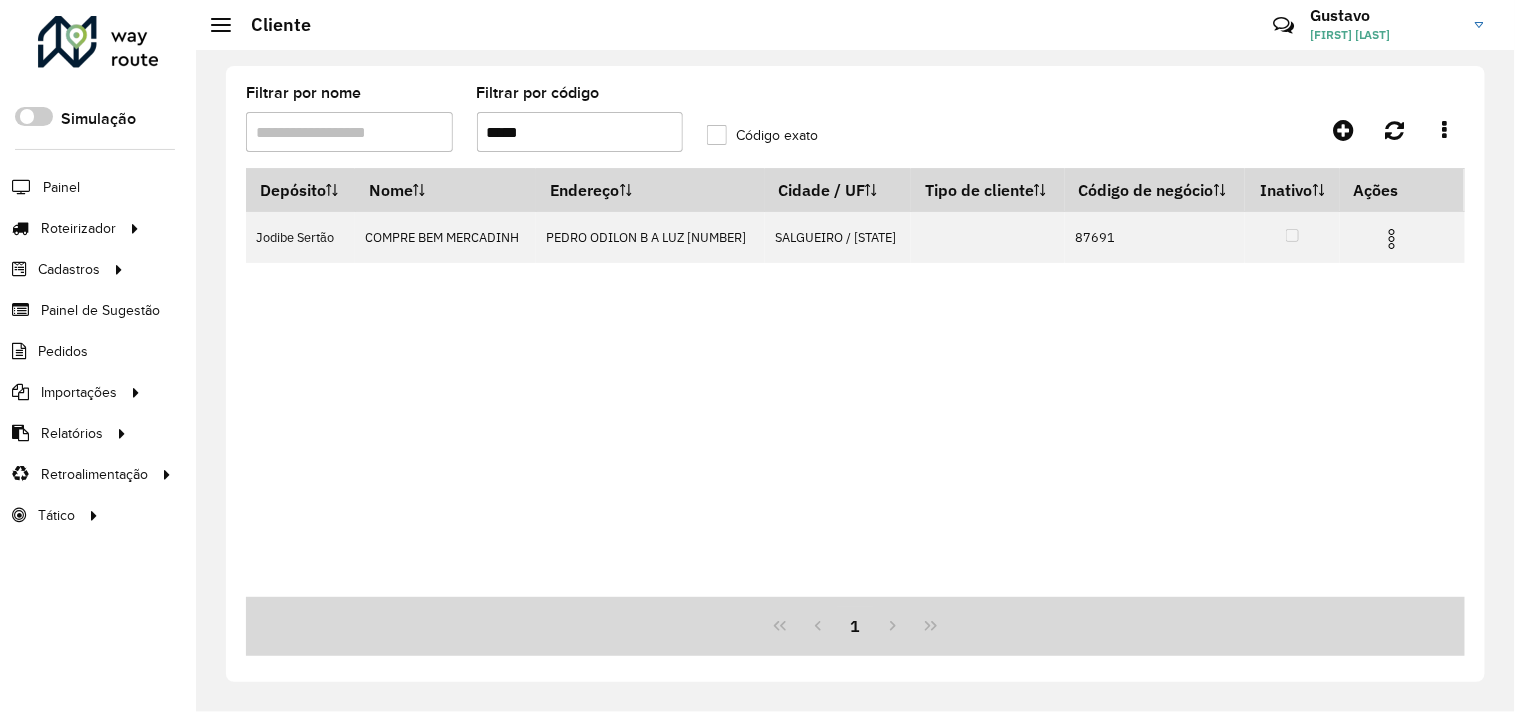 drag, startPoint x: 550, startPoint y: 143, endPoint x: 468, endPoint y: 144, distance: 82.006096 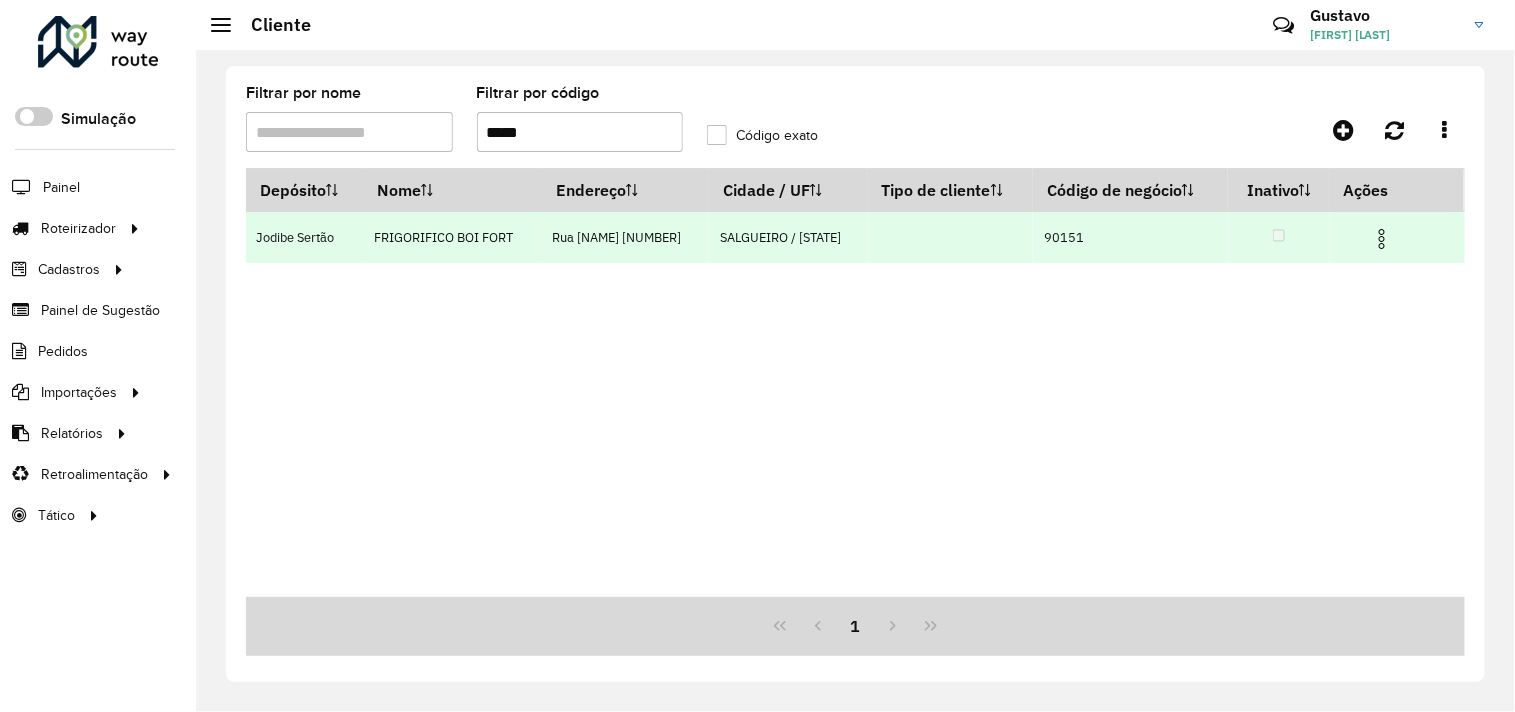 type on "*****" 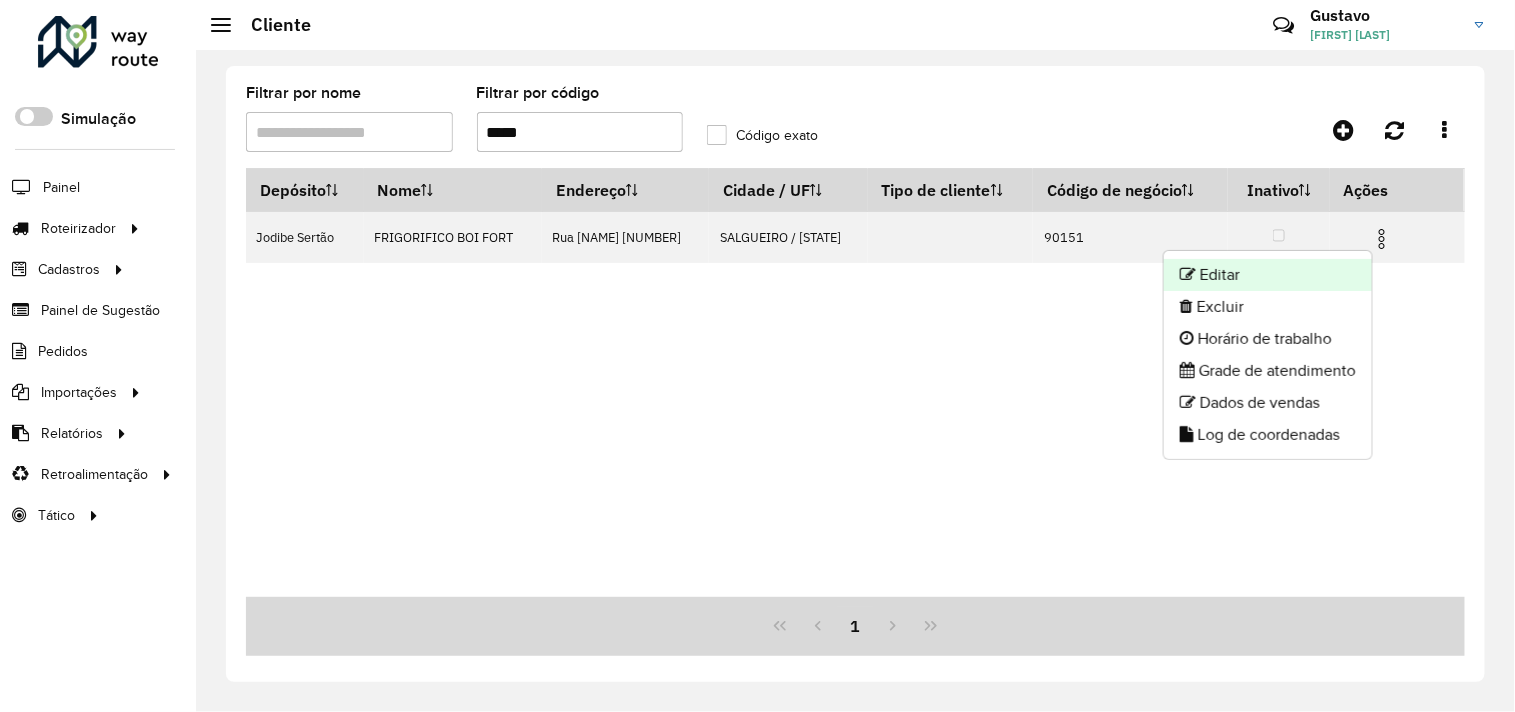 click on "Editar" 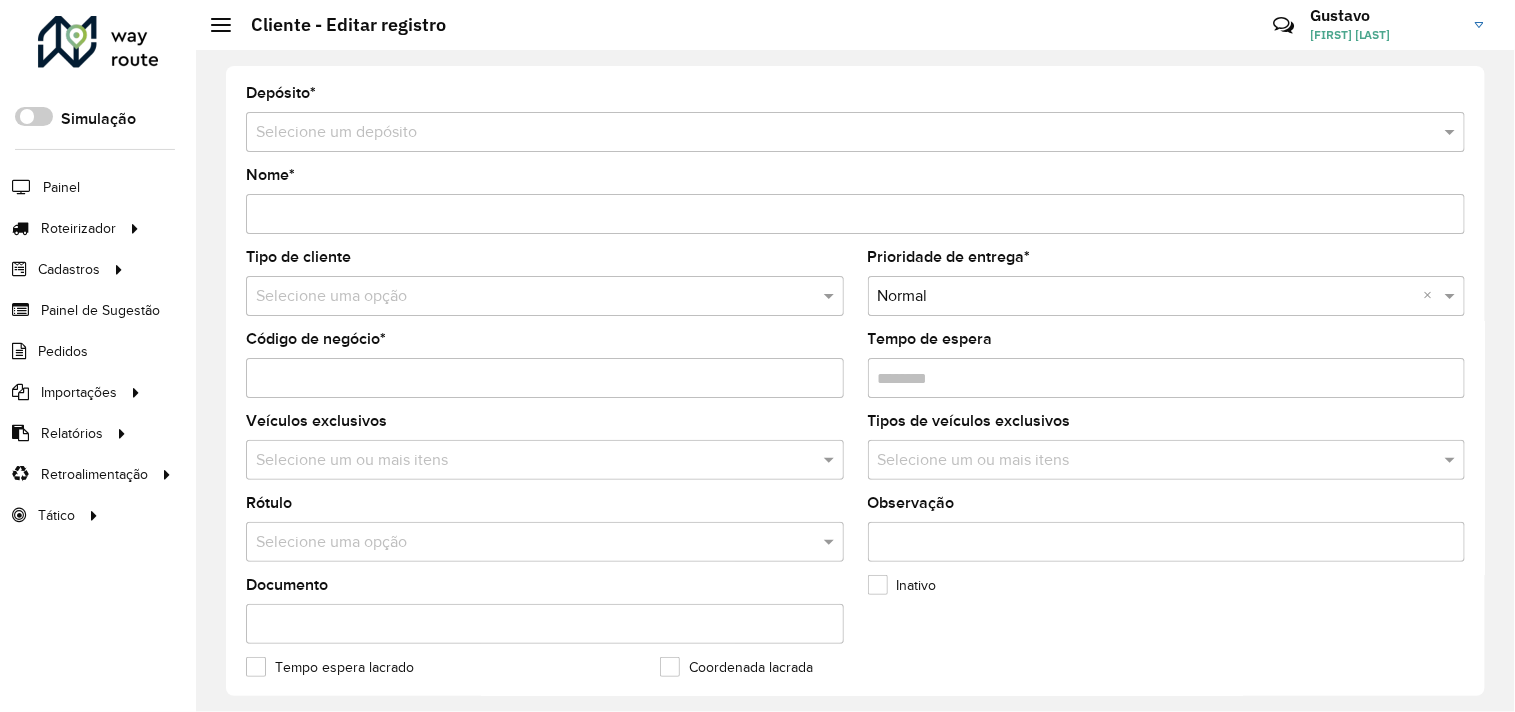 type on "**********" 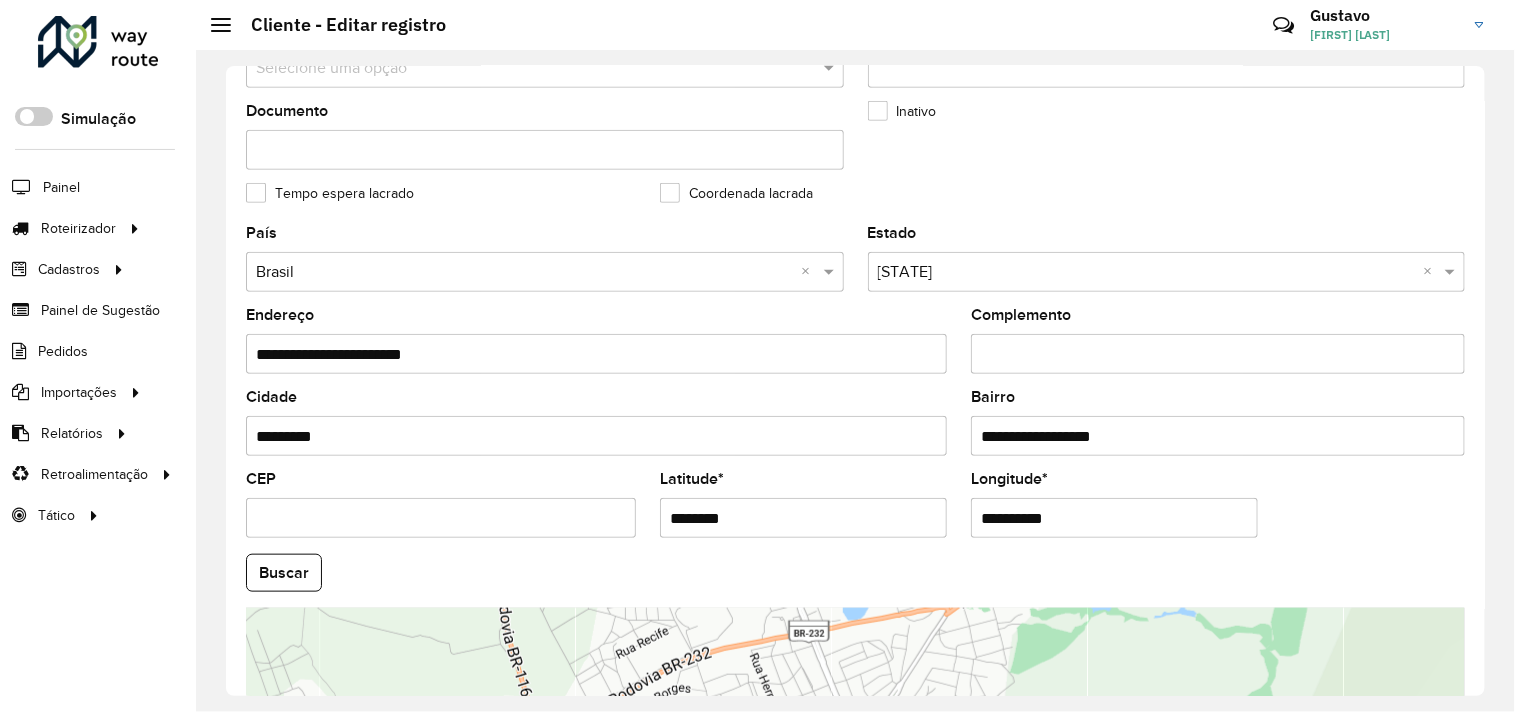 scroll, scrollTop: 780, scrollLeft: 0, axis: vertical 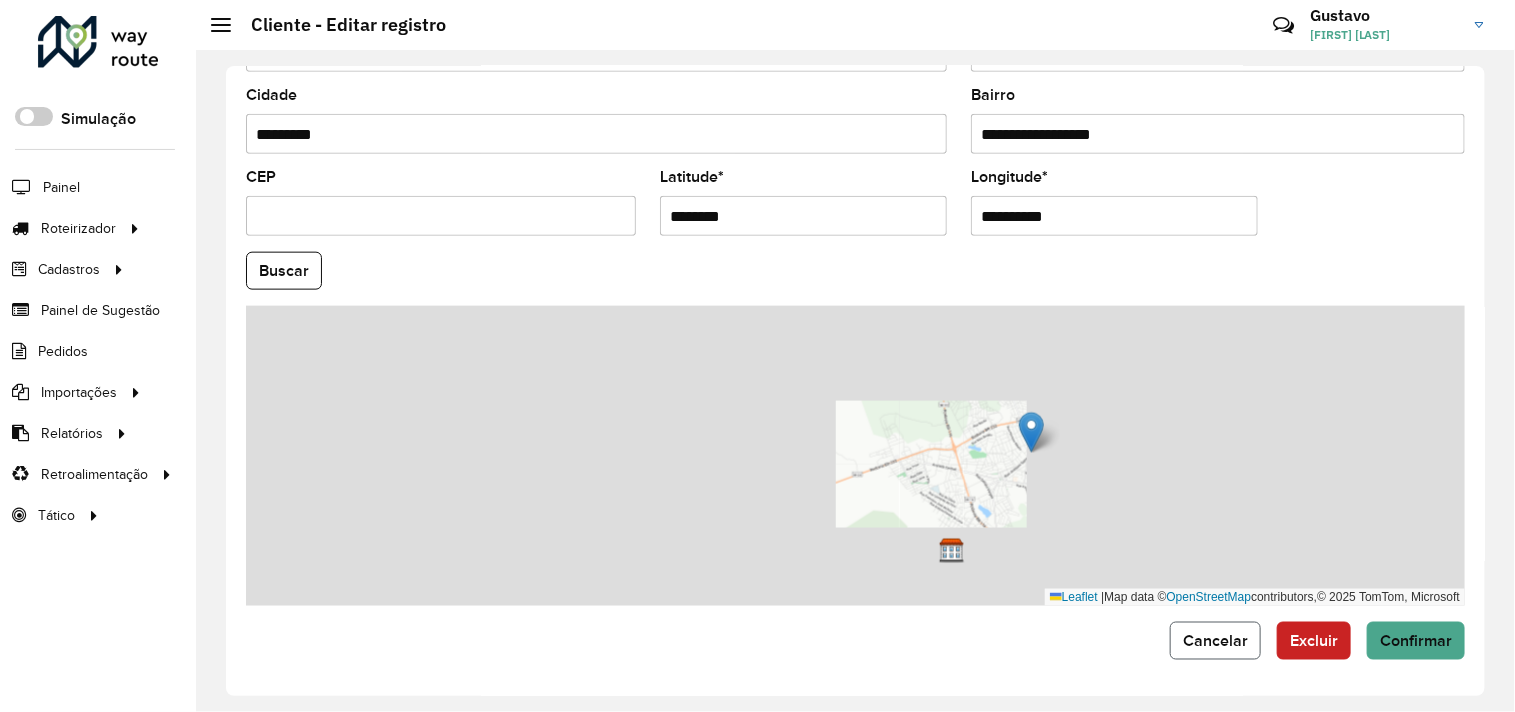 click on "Cancelar" 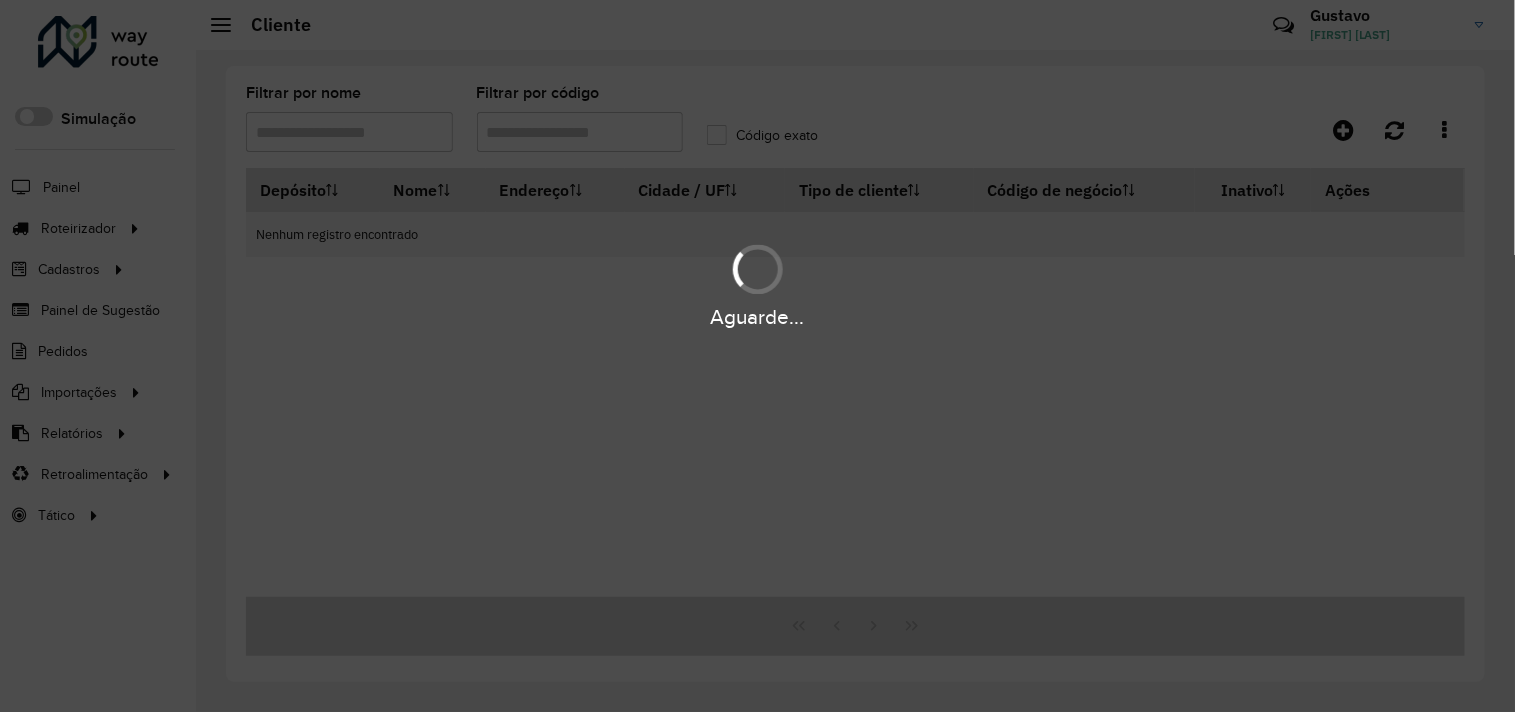 type on "*****" 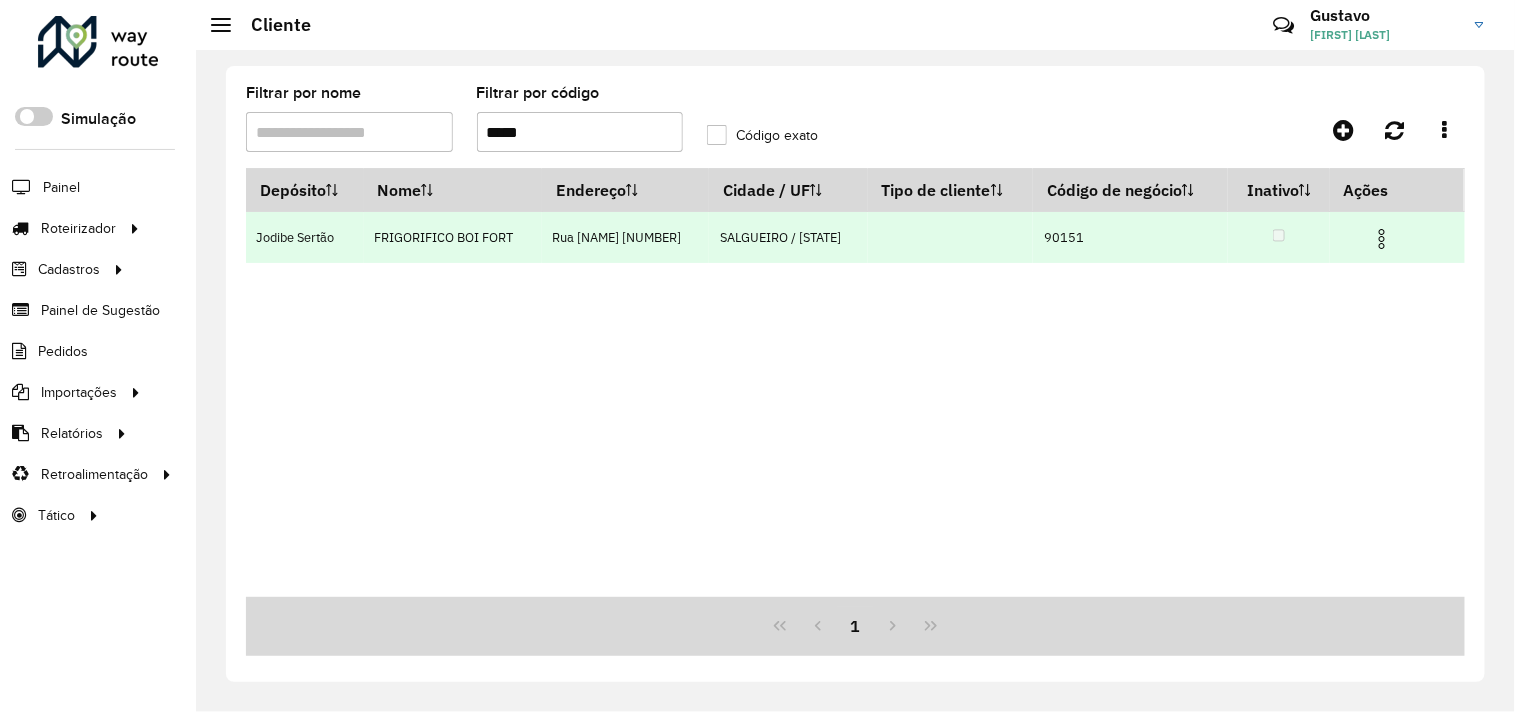 click on "90151" at bounding box center (1130, 237) 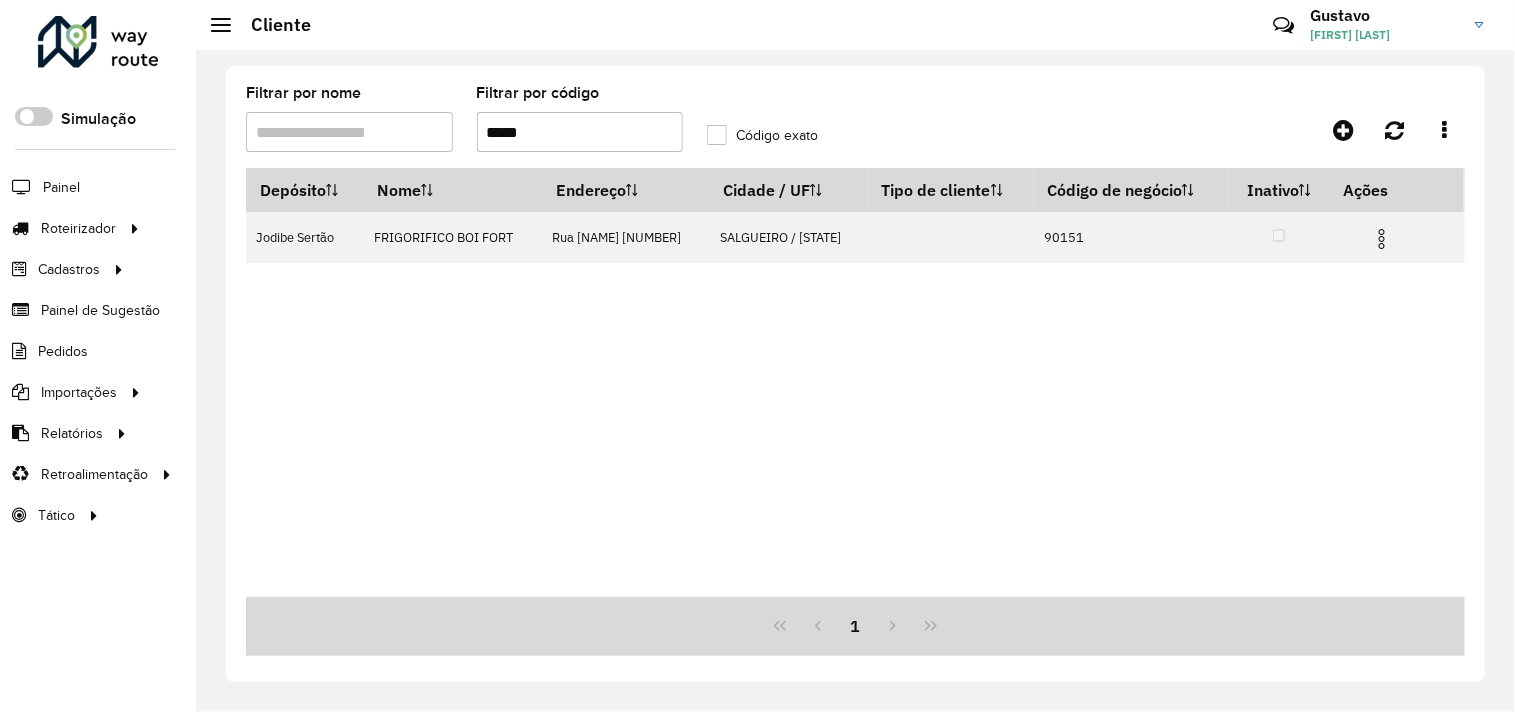 copy on "90151" 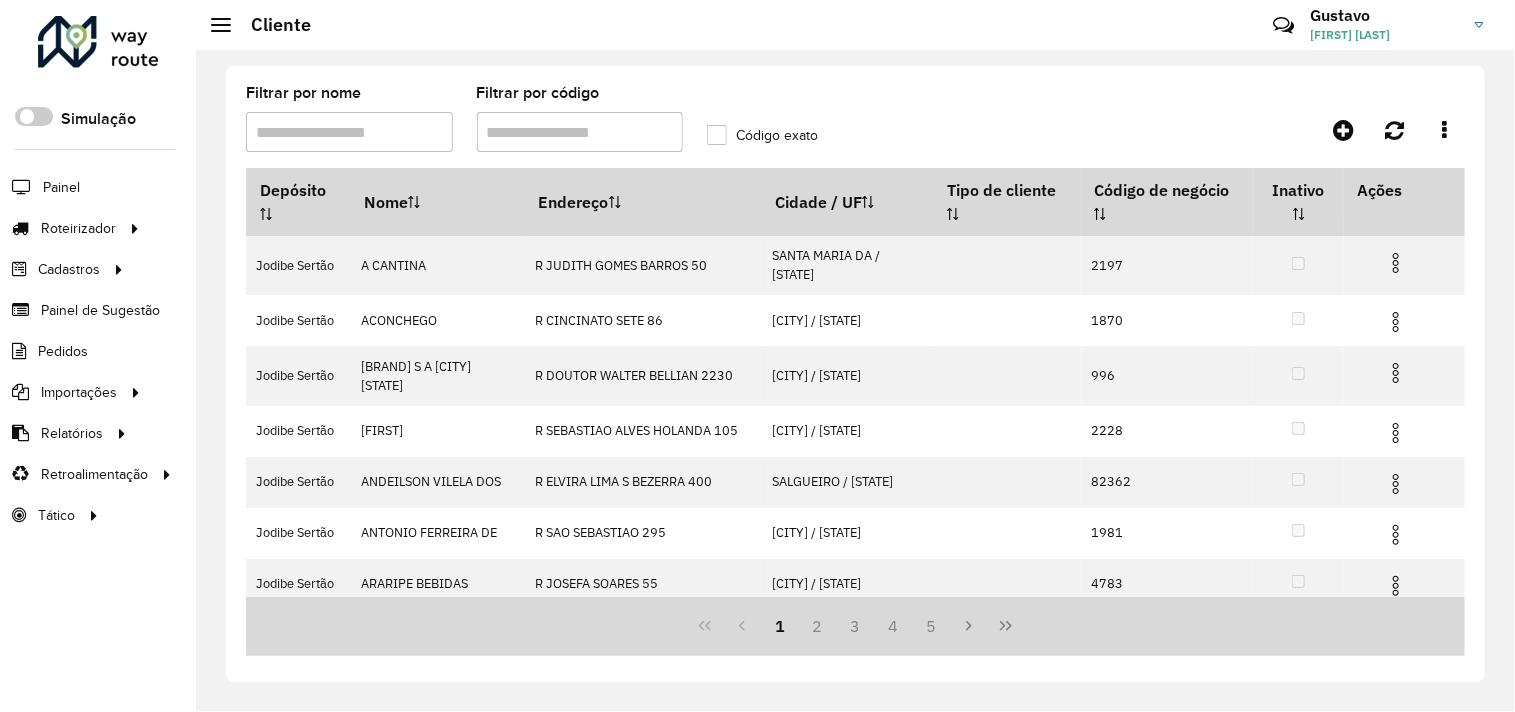 click on "Filtrar por código" at bounding box center [580, 132] 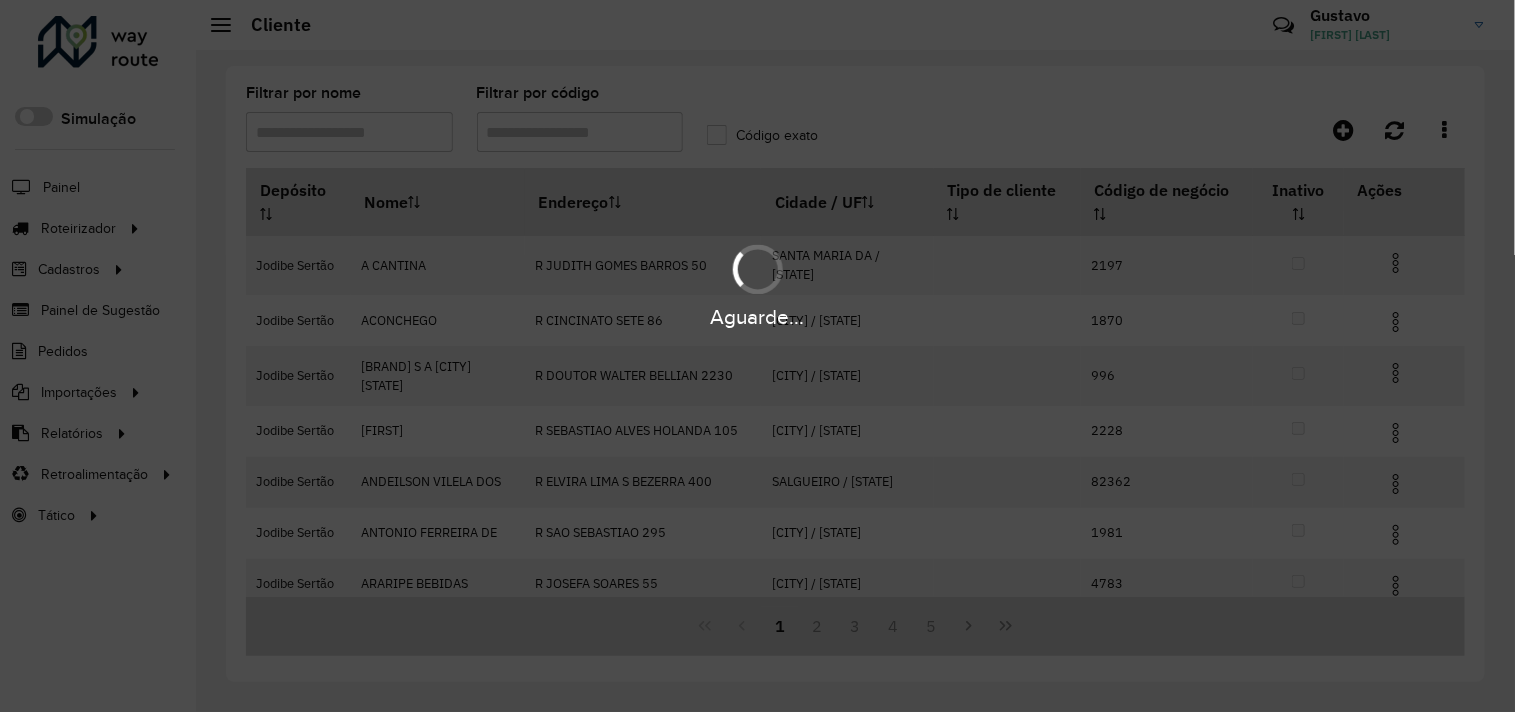 type 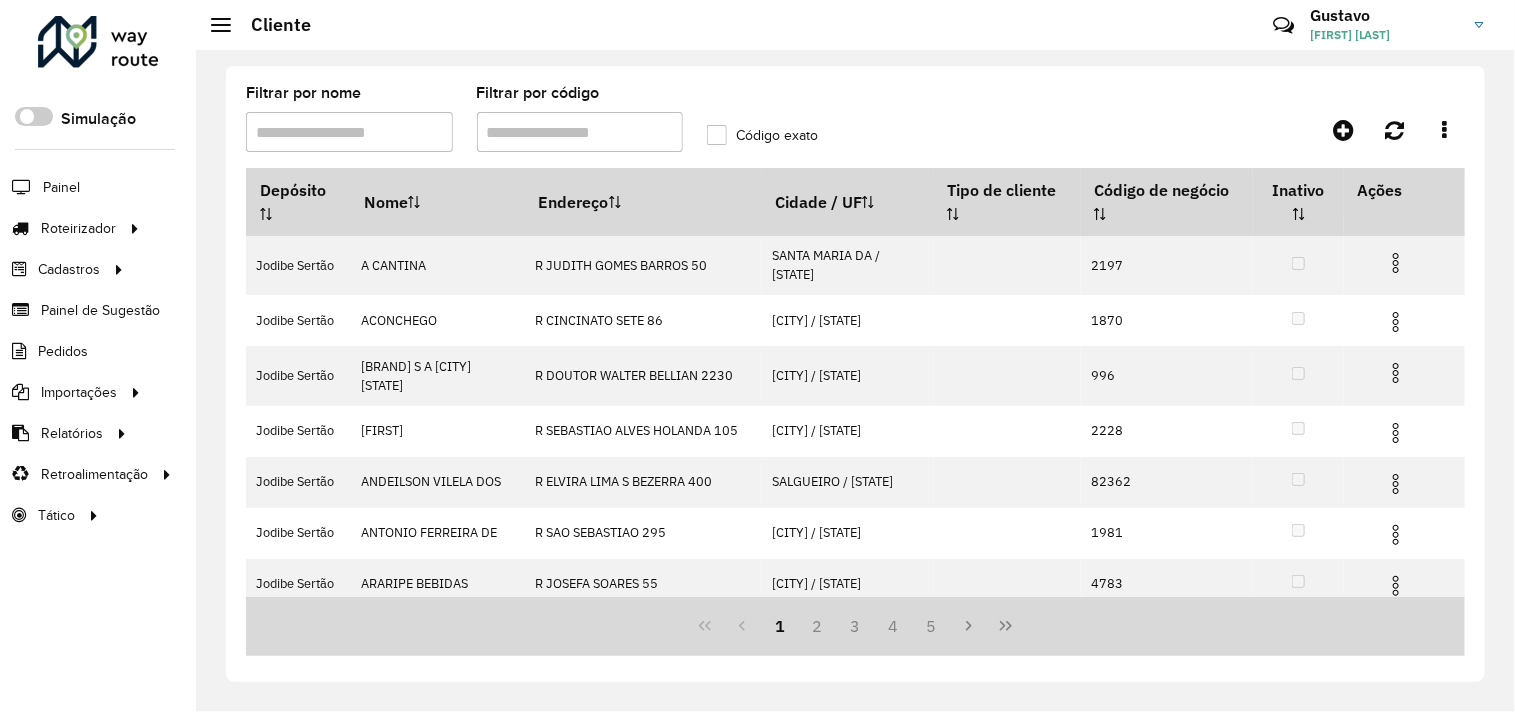 click on "Filtrar por nome" at bounding box center (349, 132) 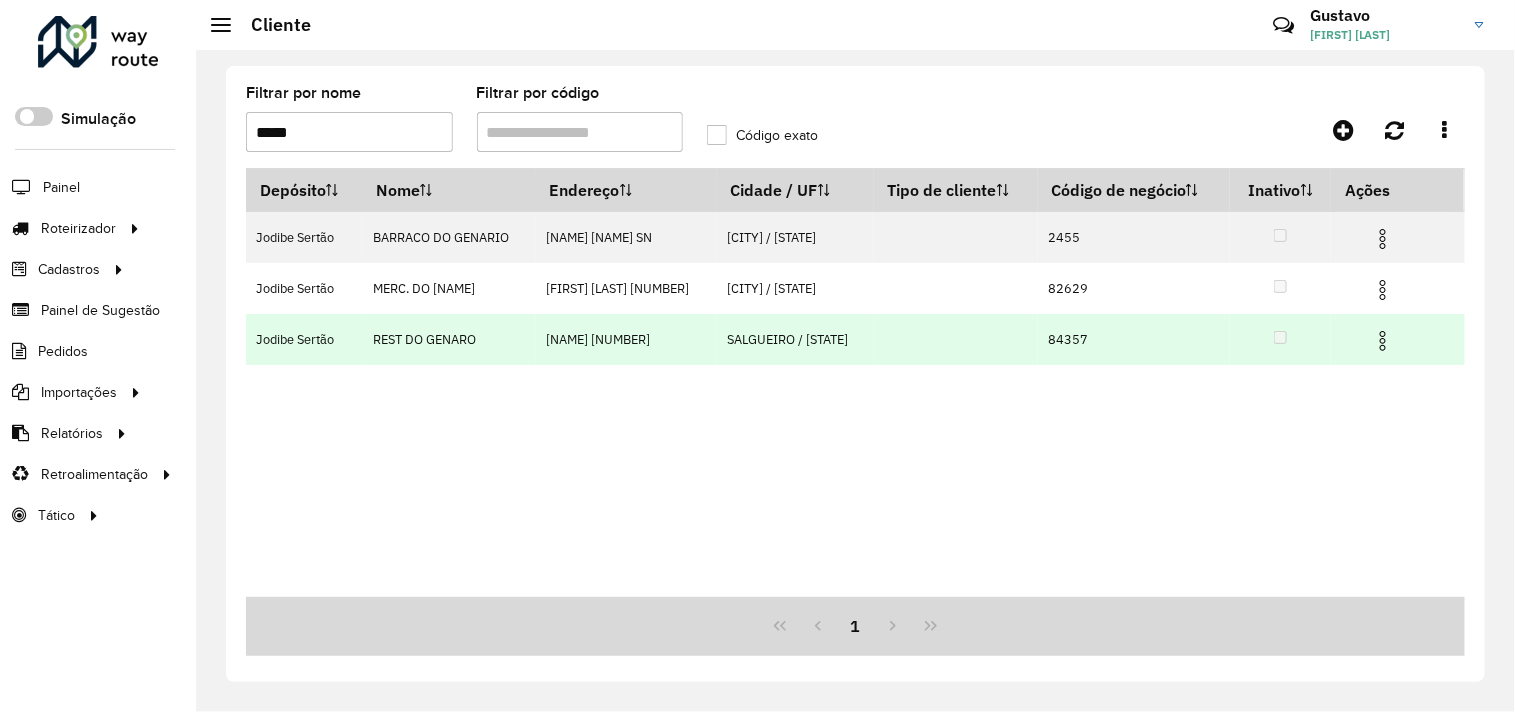 type on "*****" 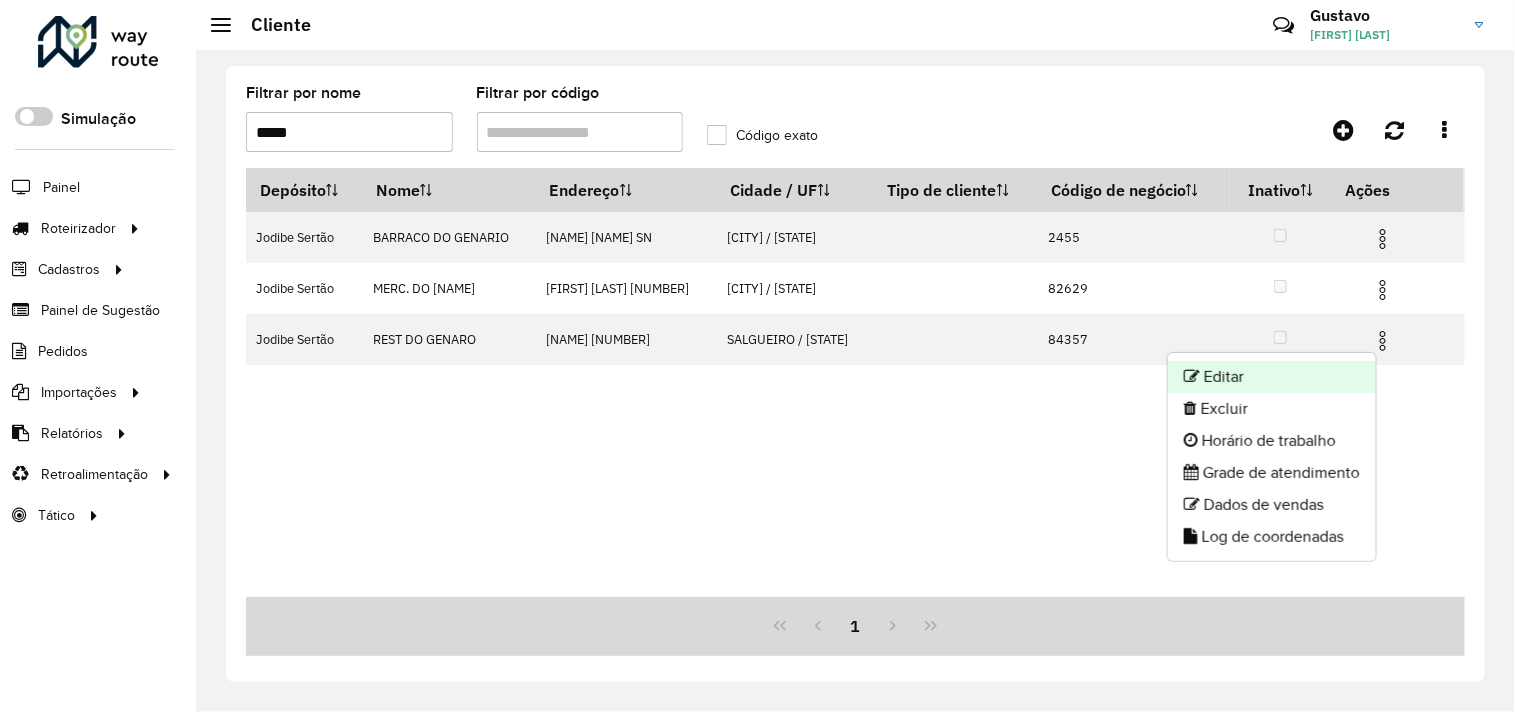 click on "Editar" 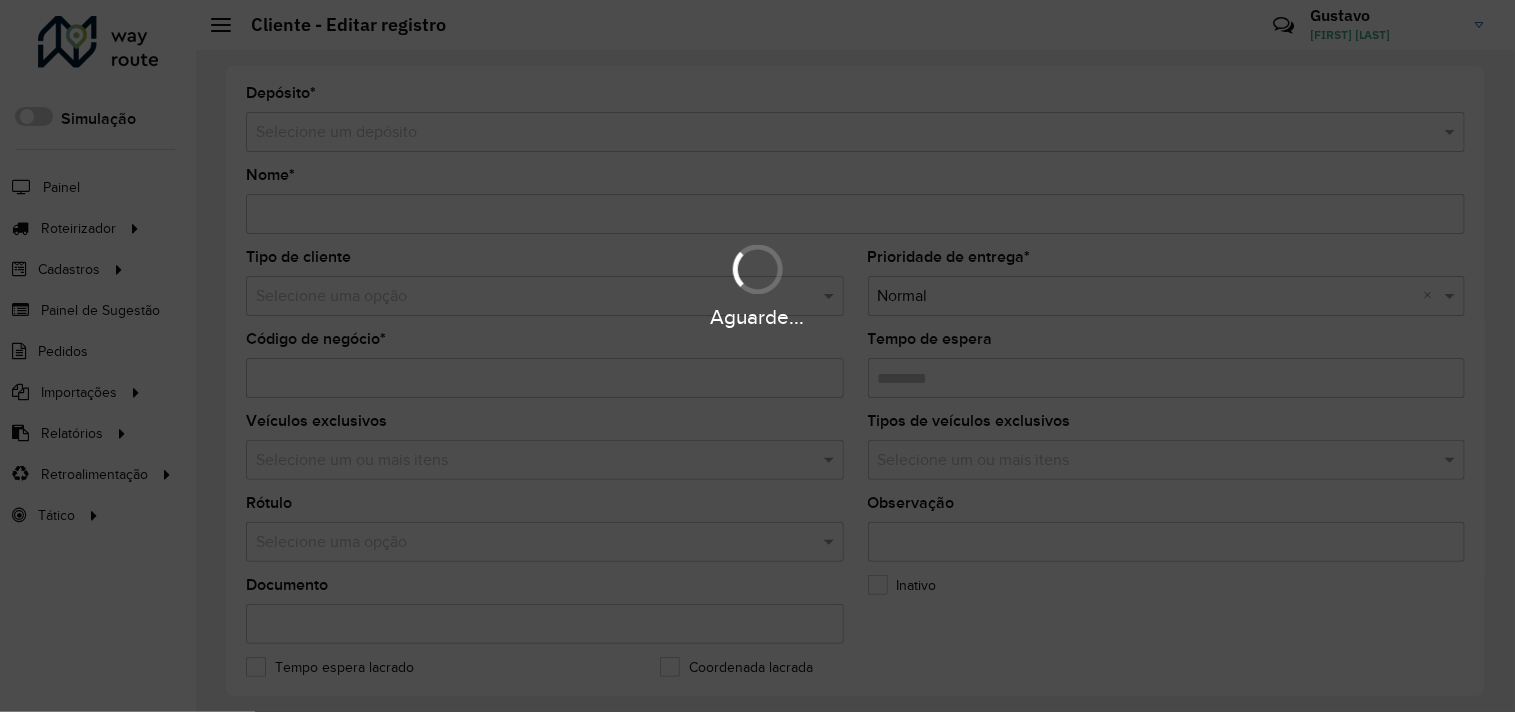 type on "**********" 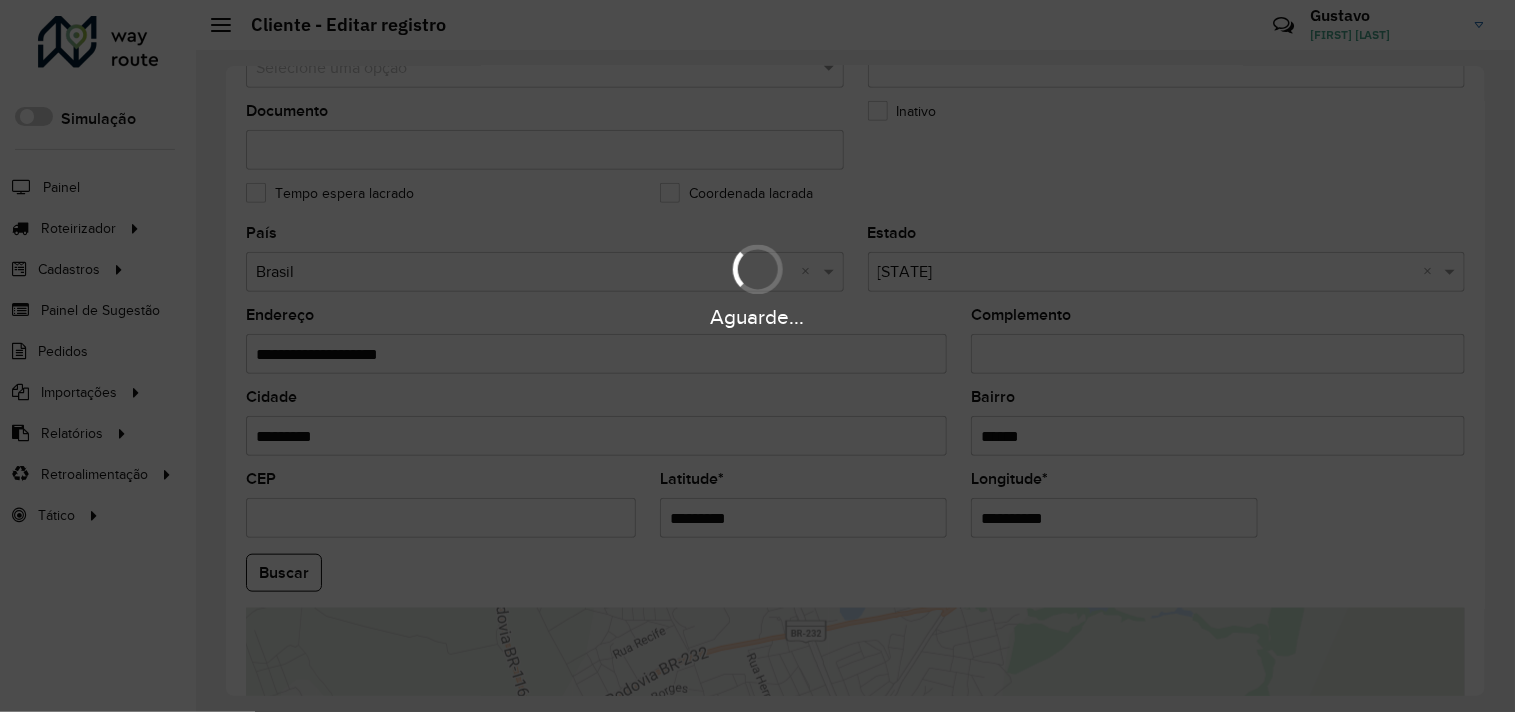 scroll, scrollTop: 711, scrollLeft: 0, axis: vertical 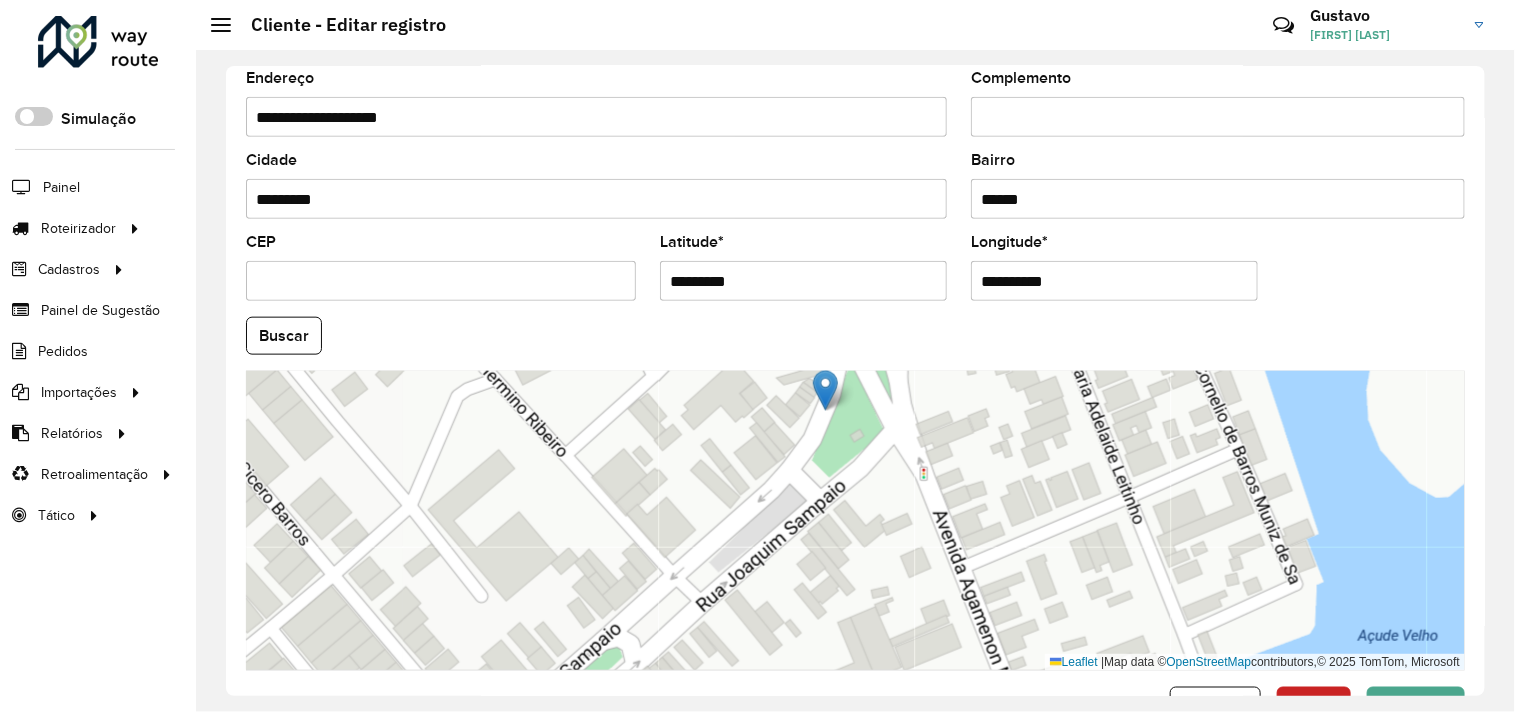 drag, startPoint x: 777, startPoint y: 455, endPoint x: 787, endPoint y: 458, distance: 10.440307 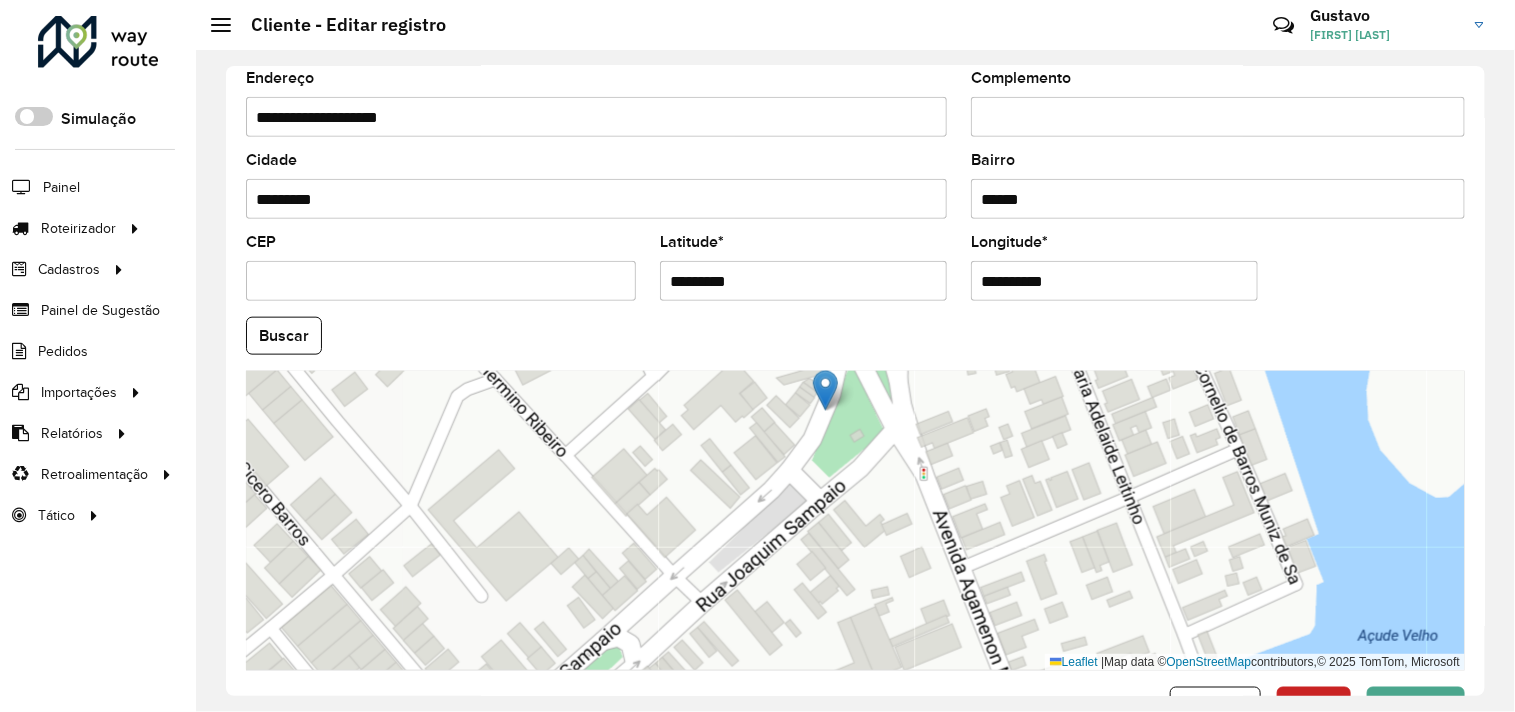 click on "Leaflet   |  Map data ©  OpenStreetMap  contributors,© 2025 TomTom, Microsoft" at bounding box center [855, 521] 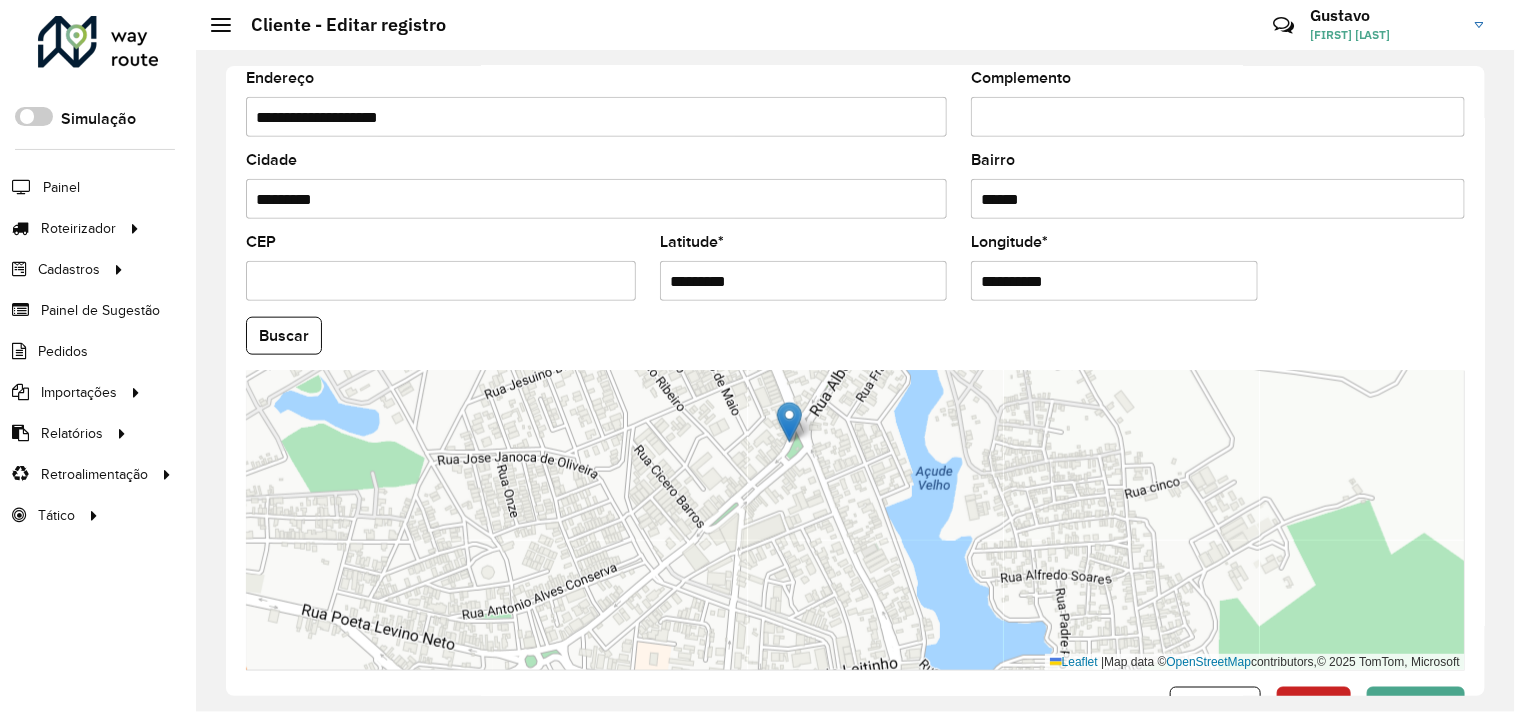 drag, startPoint x: 775, startPoint y: 282, endPoint x: 618, endPoint y: 284, distance: 157.01274 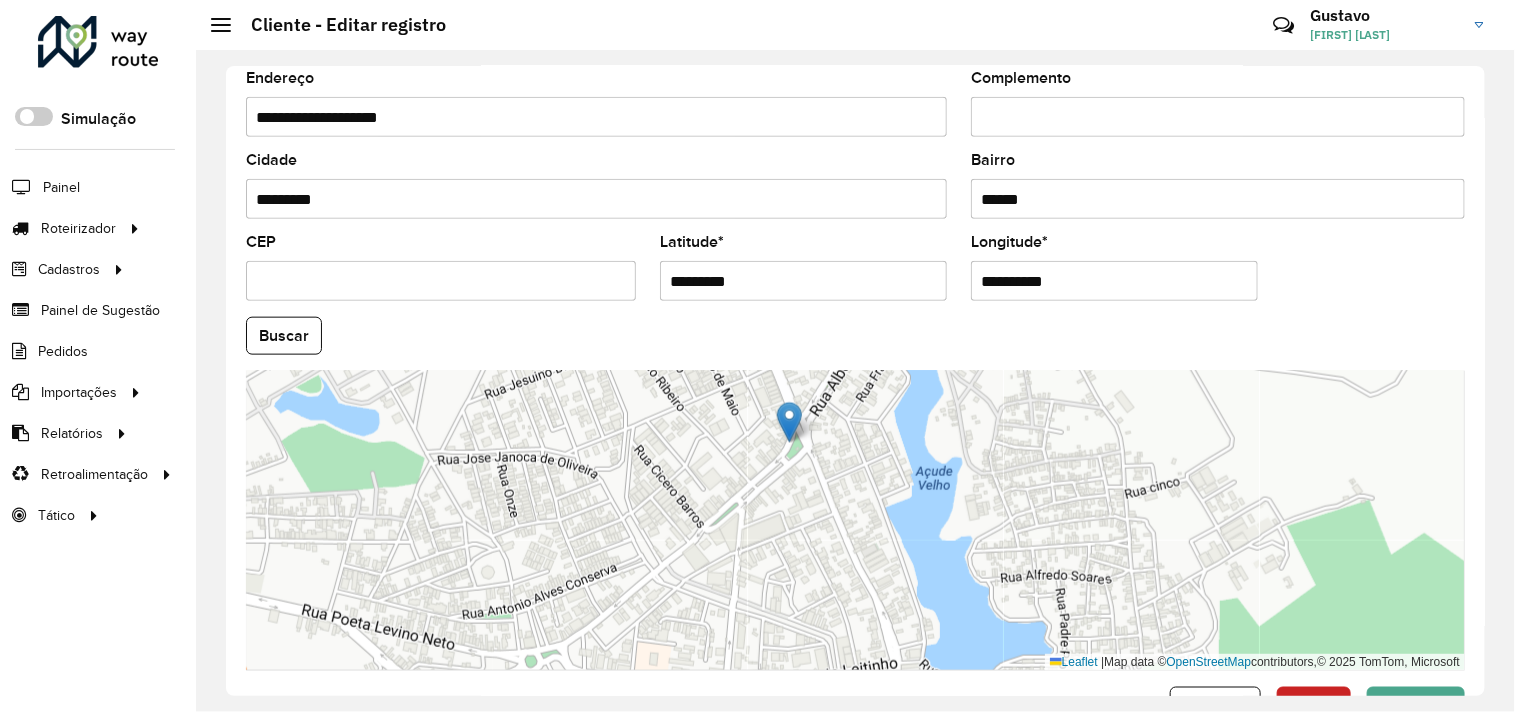 drag, startPoint x: 1093, startPoint y: 293, endPoint x: 922, endPoint y: 287, distance: 171.10522 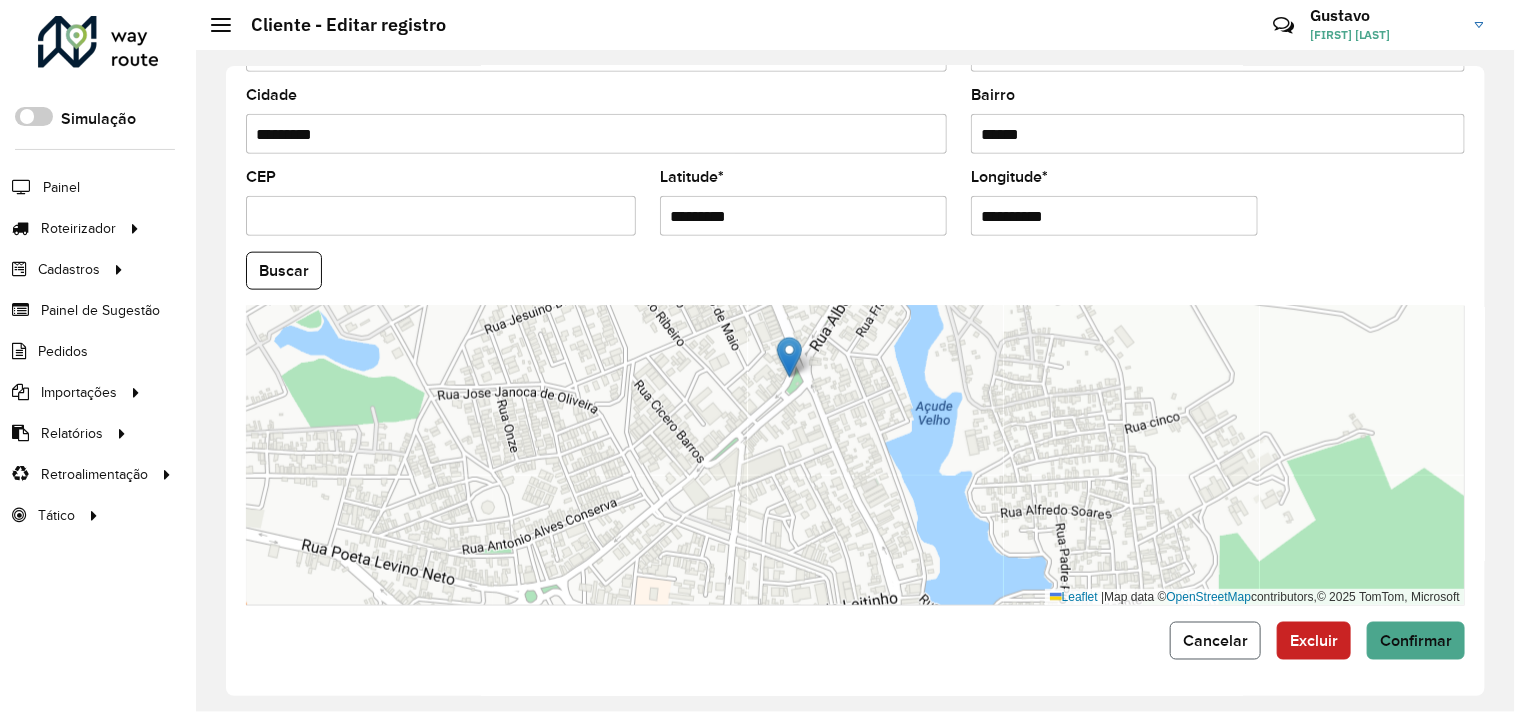 click on "Cancelar" 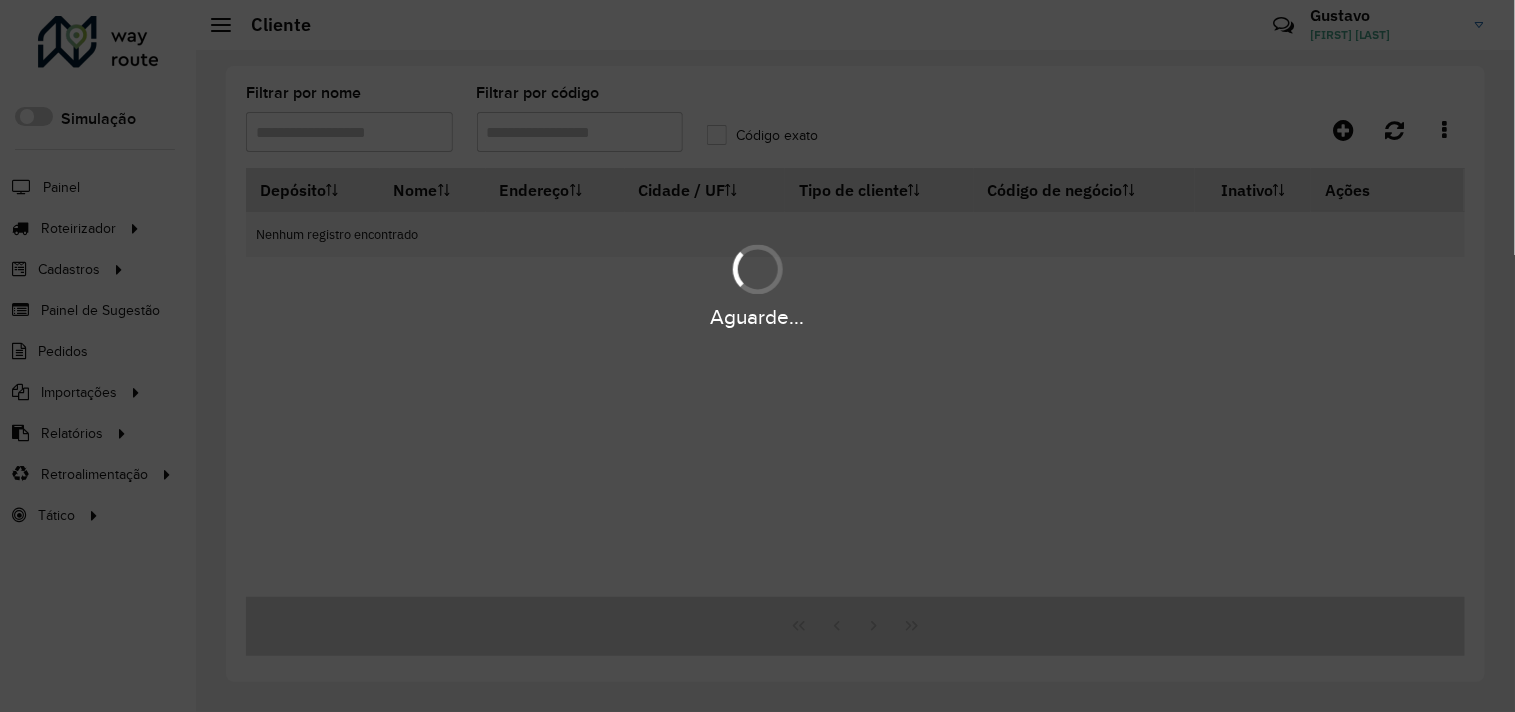 type on "*****" 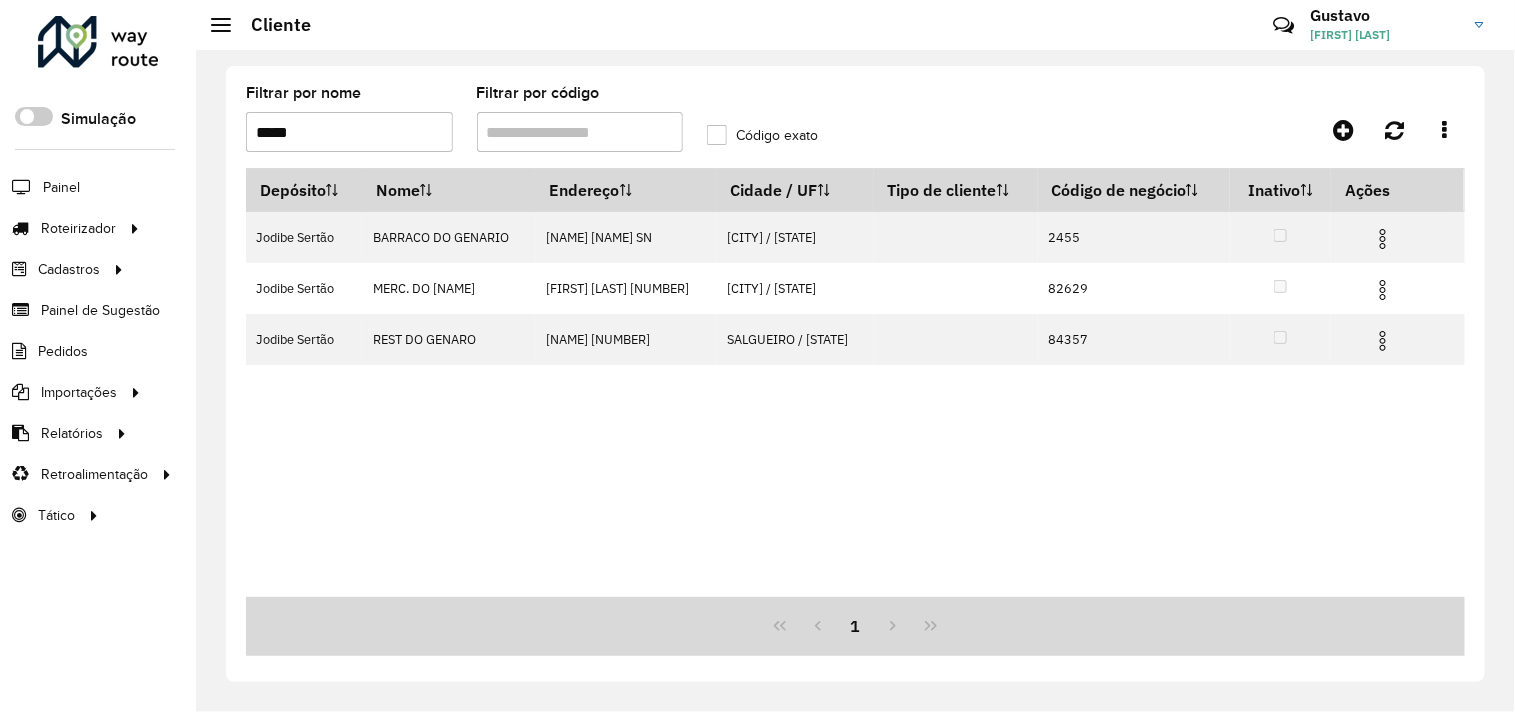 drag, startPoint x: 363, startPoint y: 140, endPoint x: 161, endPoint y: 131, distance: 202.2004 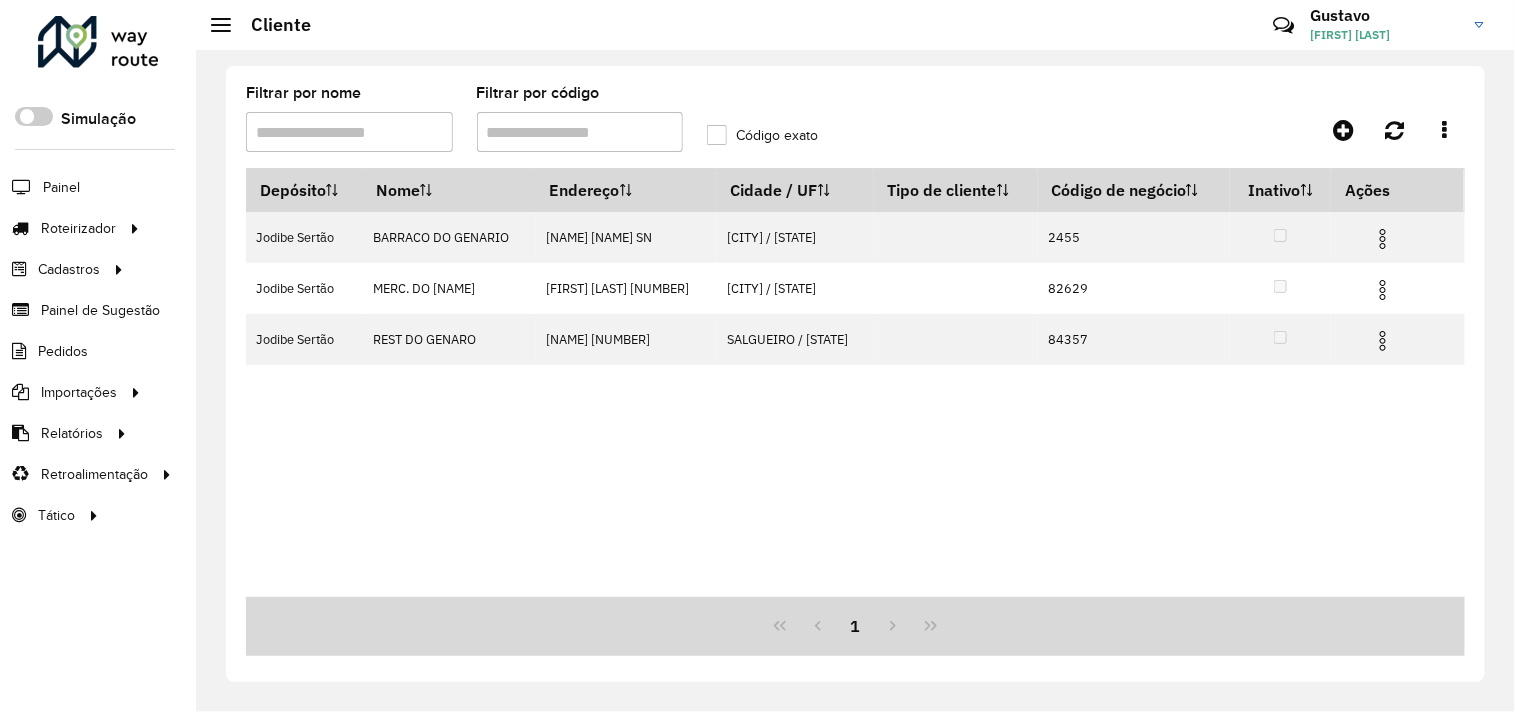 type 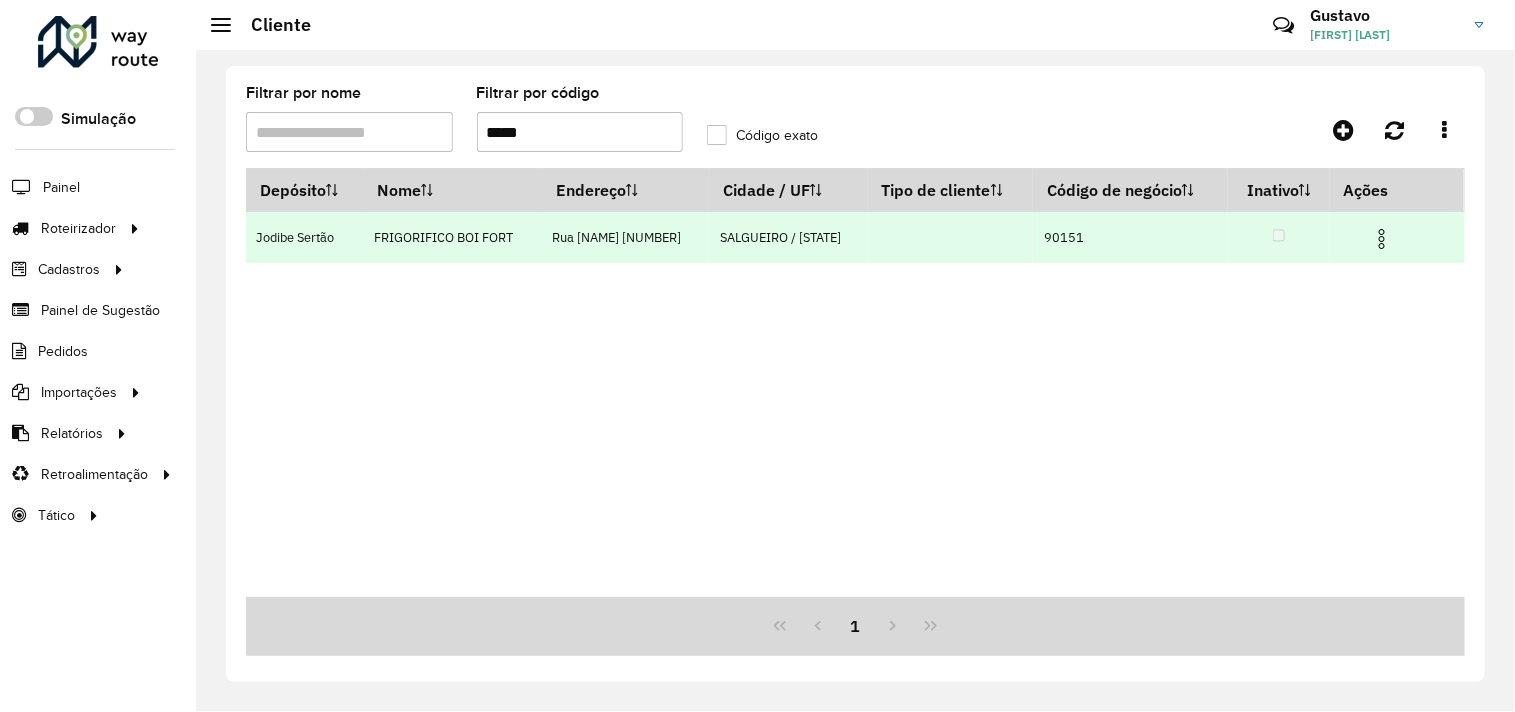 type on "*****" 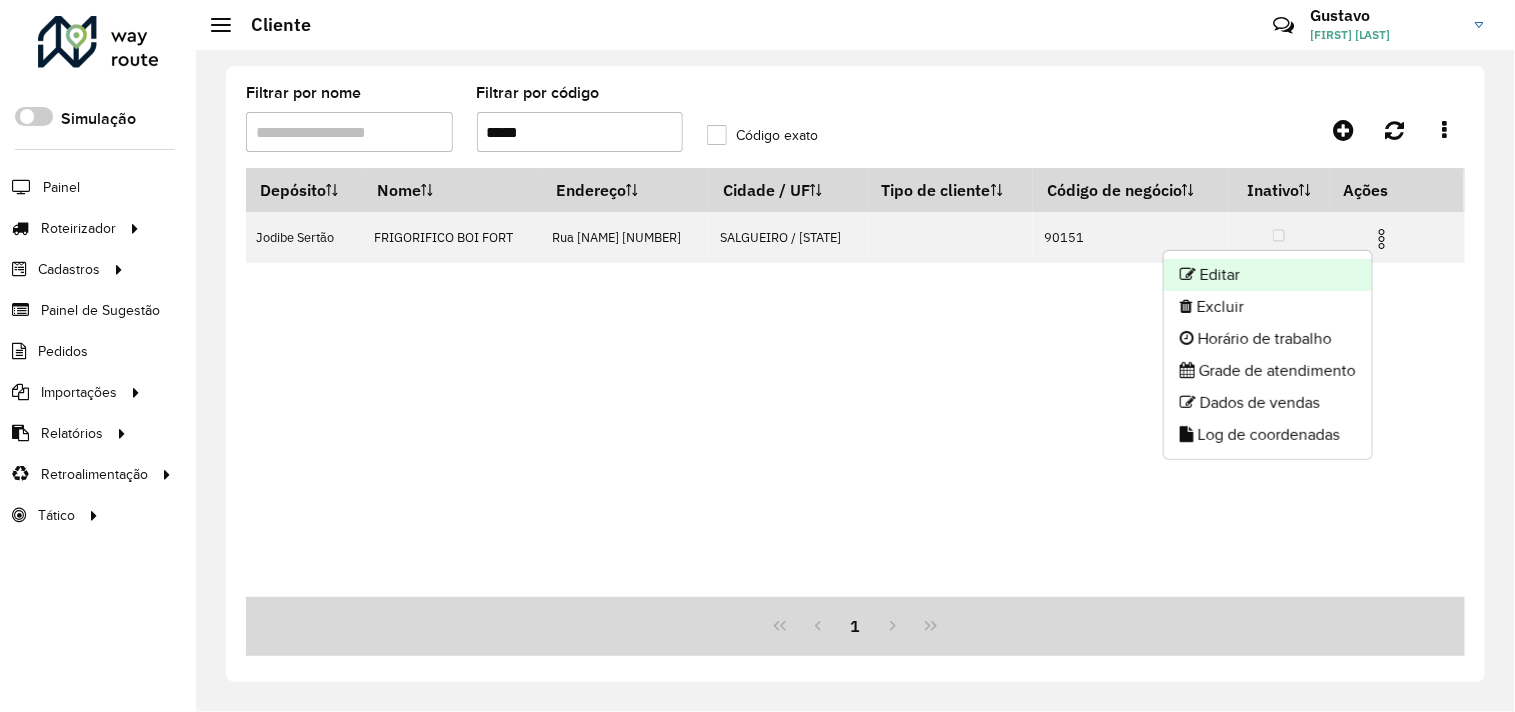 click on "Editar" 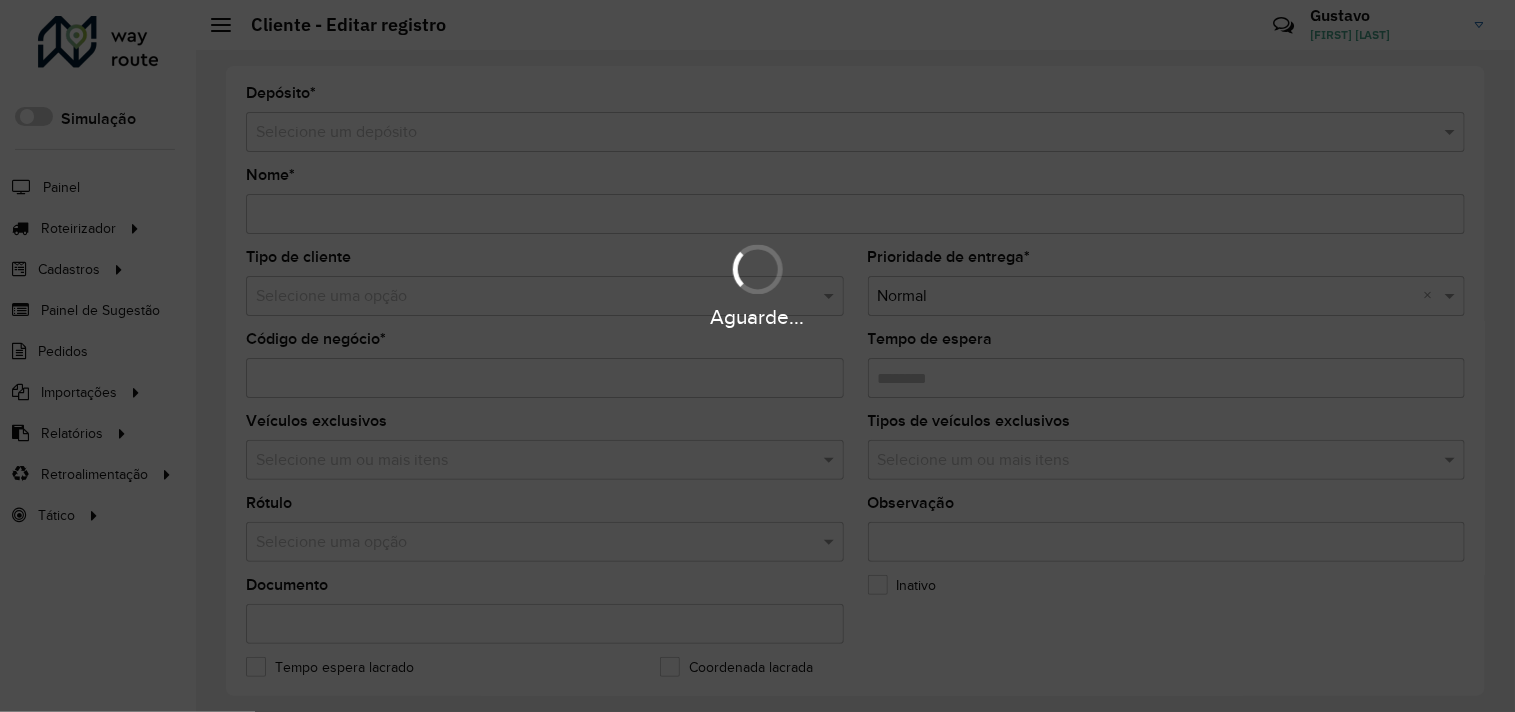 type on "**********" 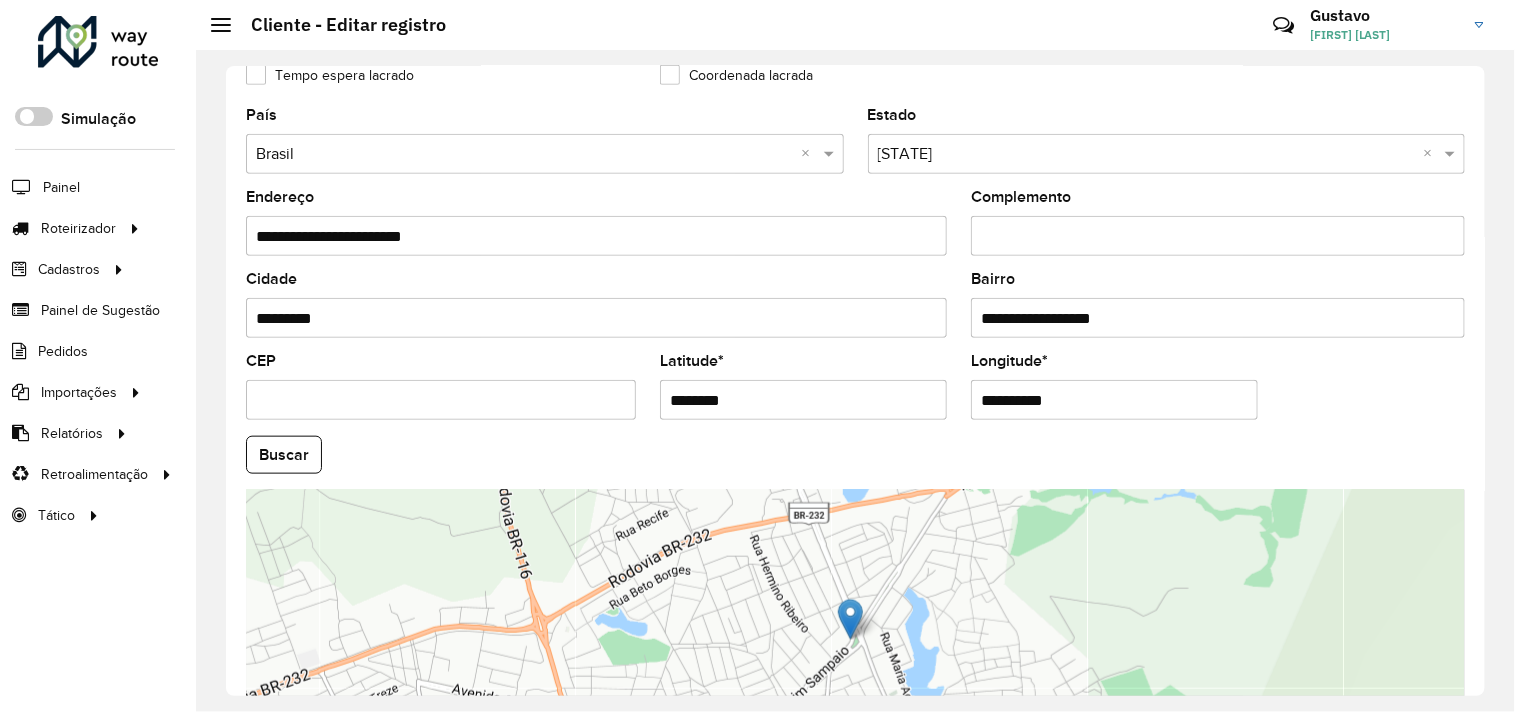 scroll, scrollTop: 711, scrollLeft: 0, axis: vertical 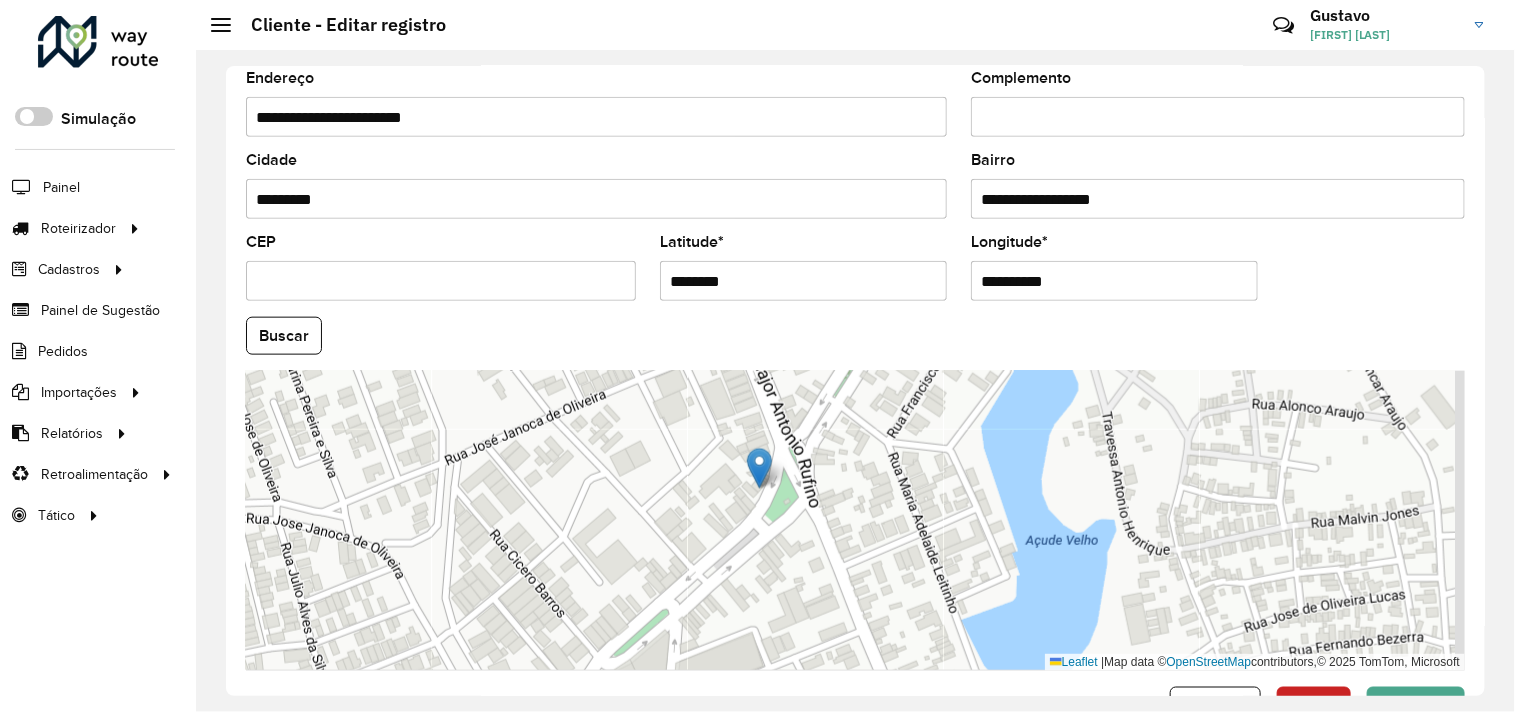 drag, startPoint x: 772, startPoint y: 467, endPoint x: 763, endPoint y: 346, distance: 121.33425 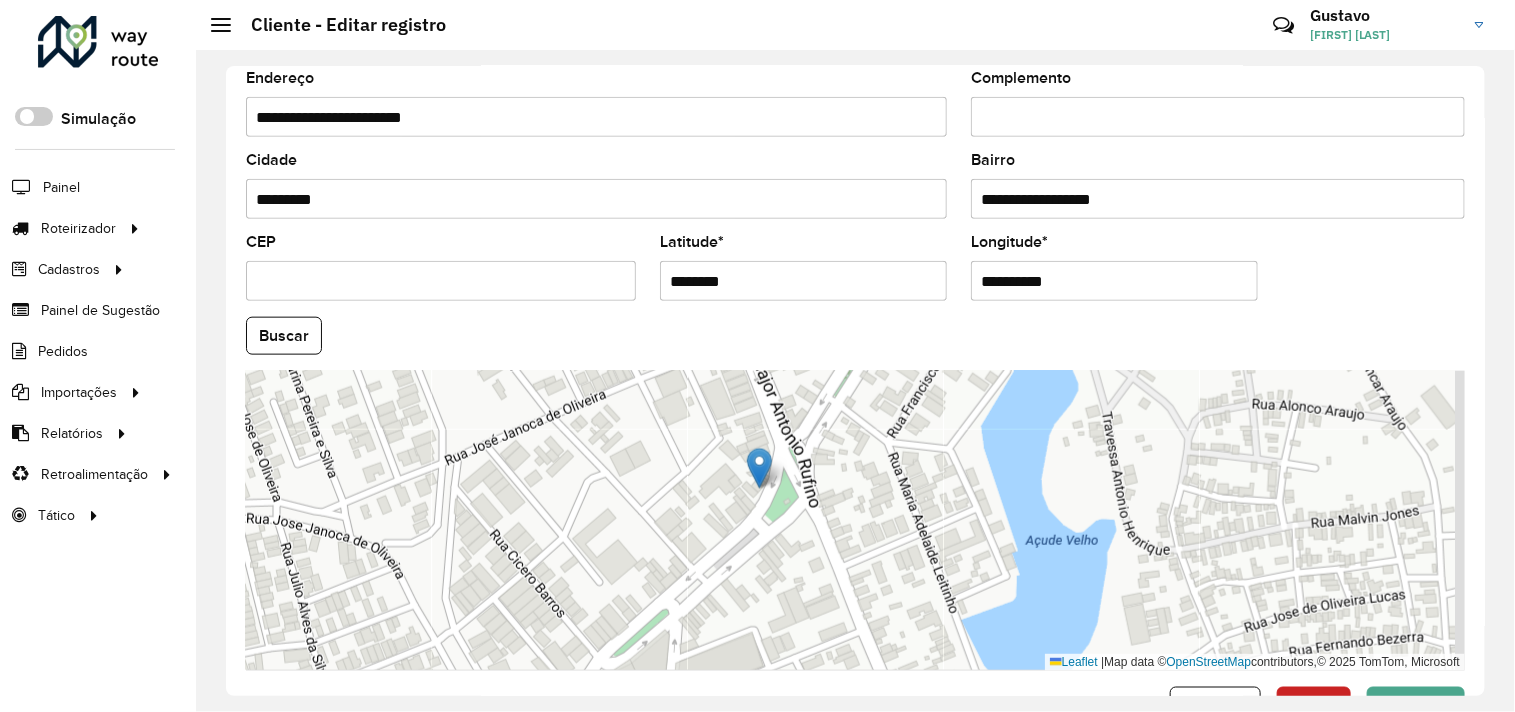 click on "**********" 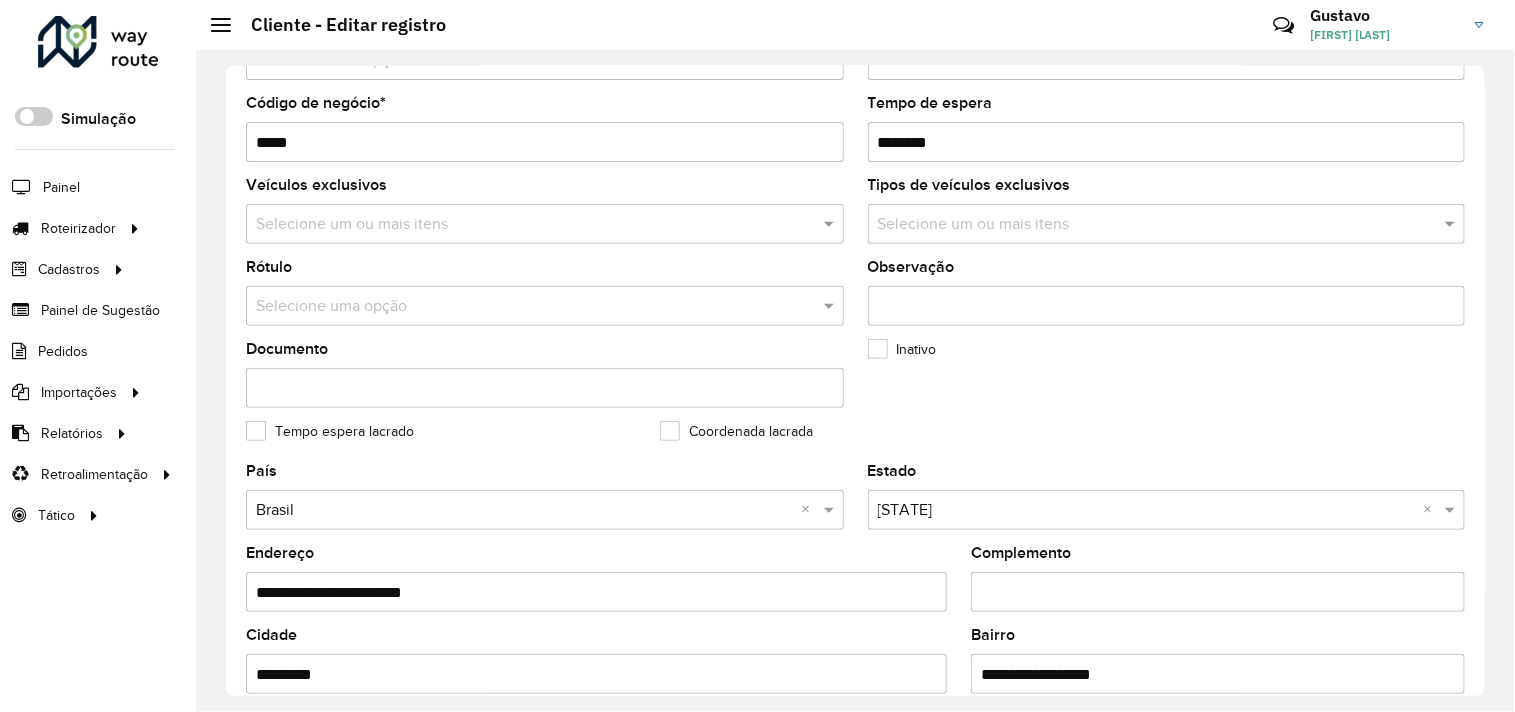 scroll, scrollTop: 0, scrollLeft: 0, axis: both 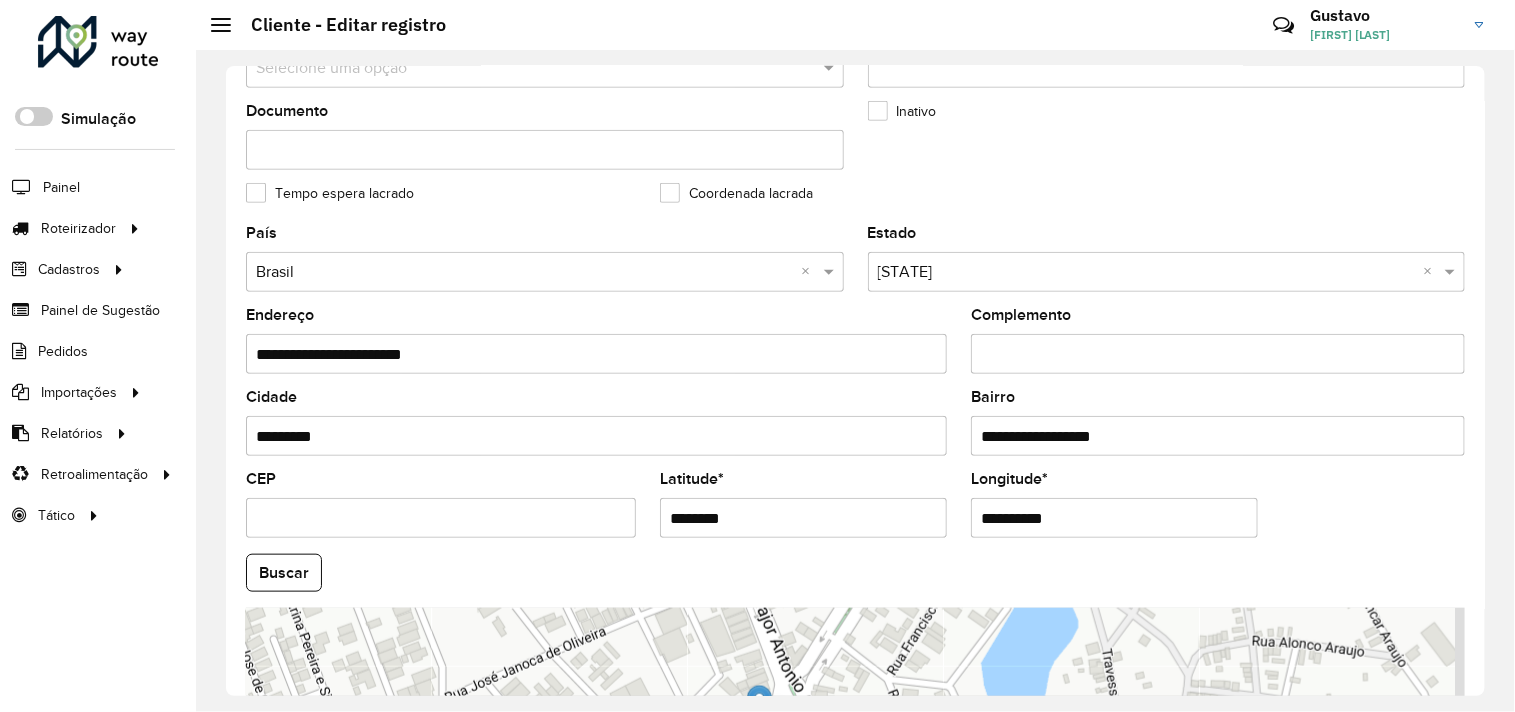 drag, startPoint x: 757, startPoint y: 513, endPoint x: 627, endPoint y: 518, distance: 130.09612 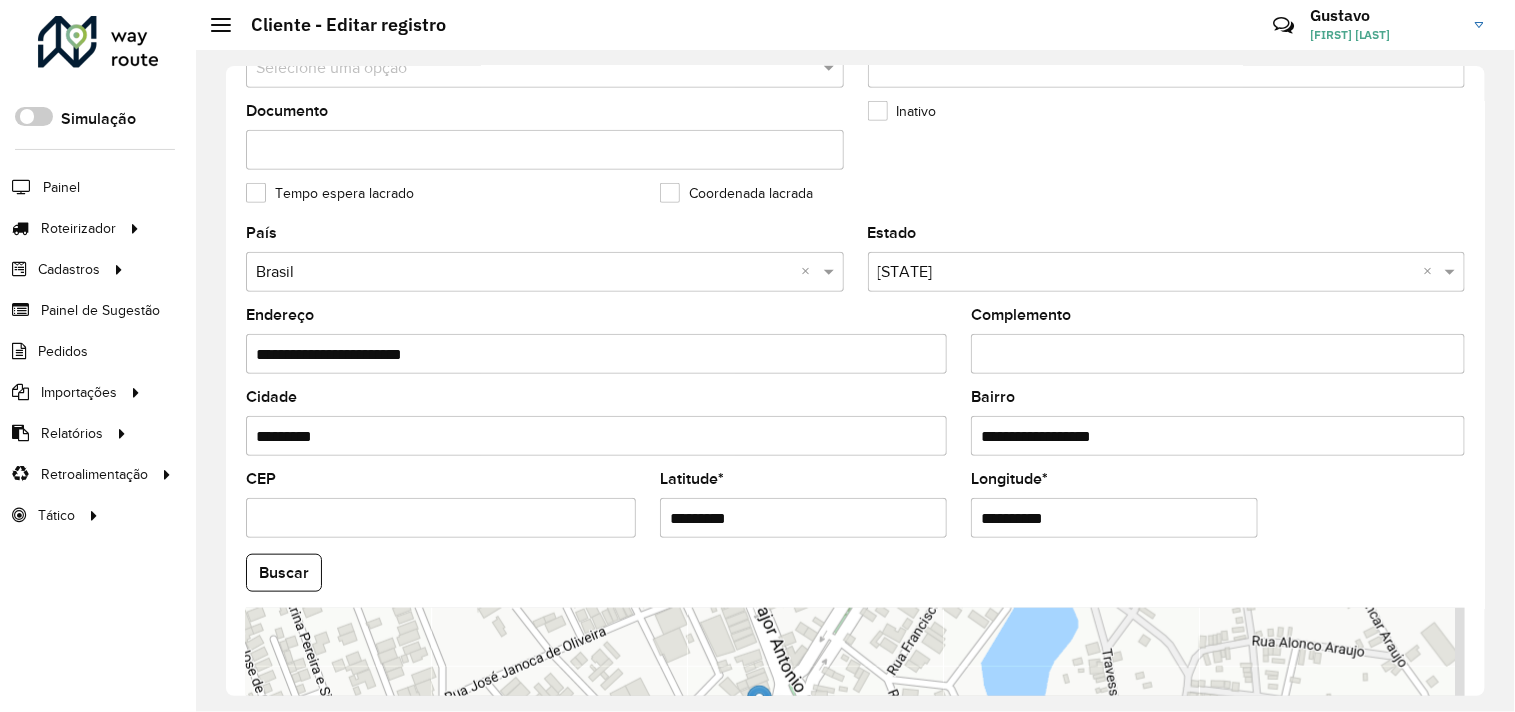 type on "*********" 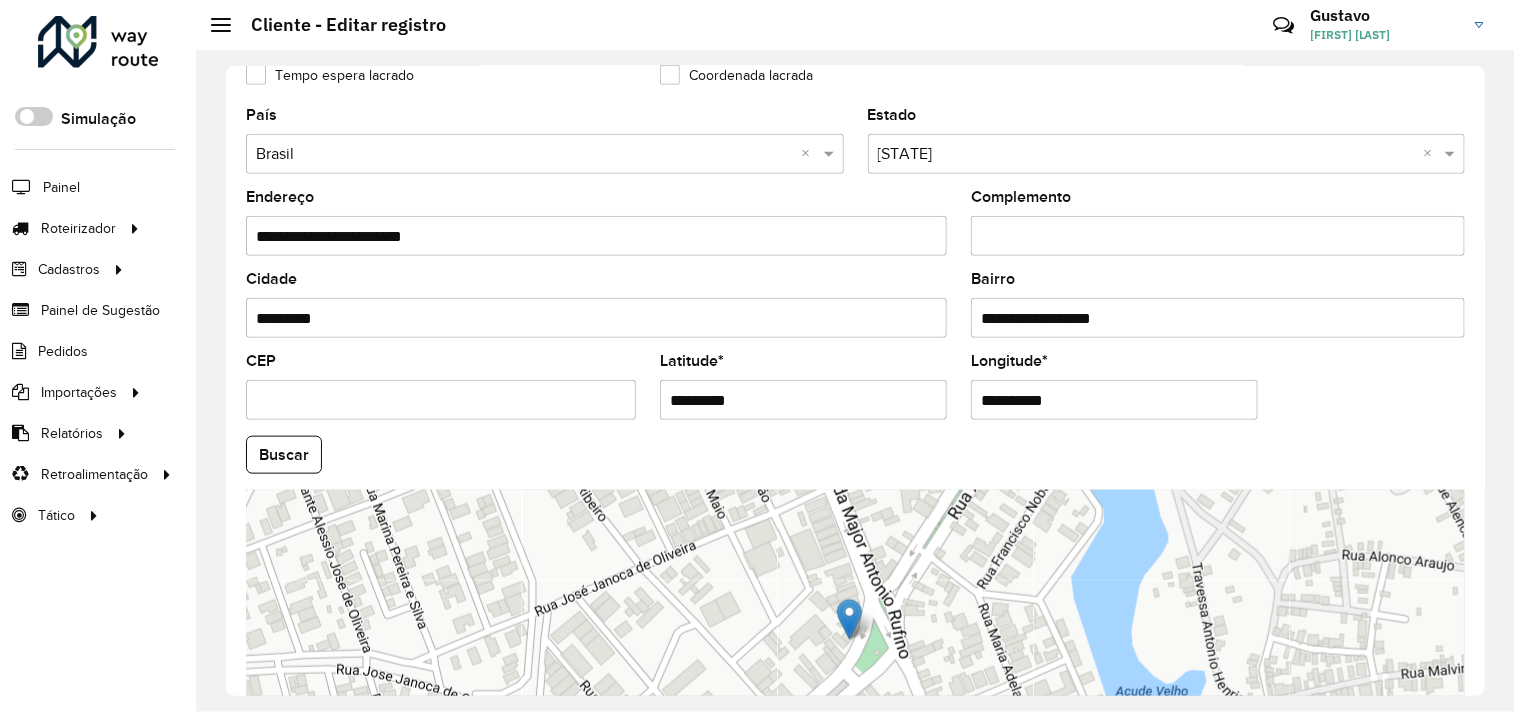 scroll, scrollTop: 690, scrollLeft: 0, axis: vertical 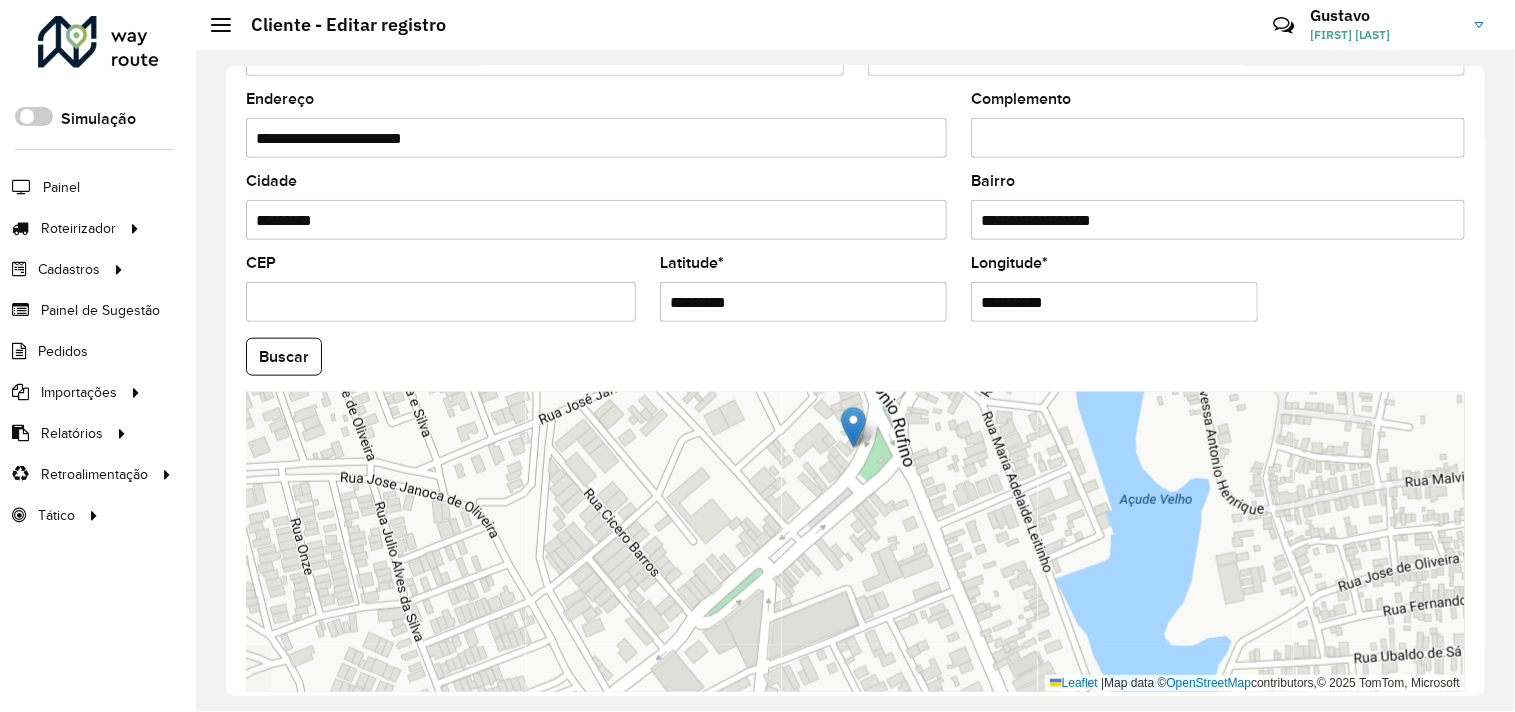 drag, startPoint x: 1118, startPoint y: 598, endPoint x: 1122, endPoint y: 504, distance: 94.08507 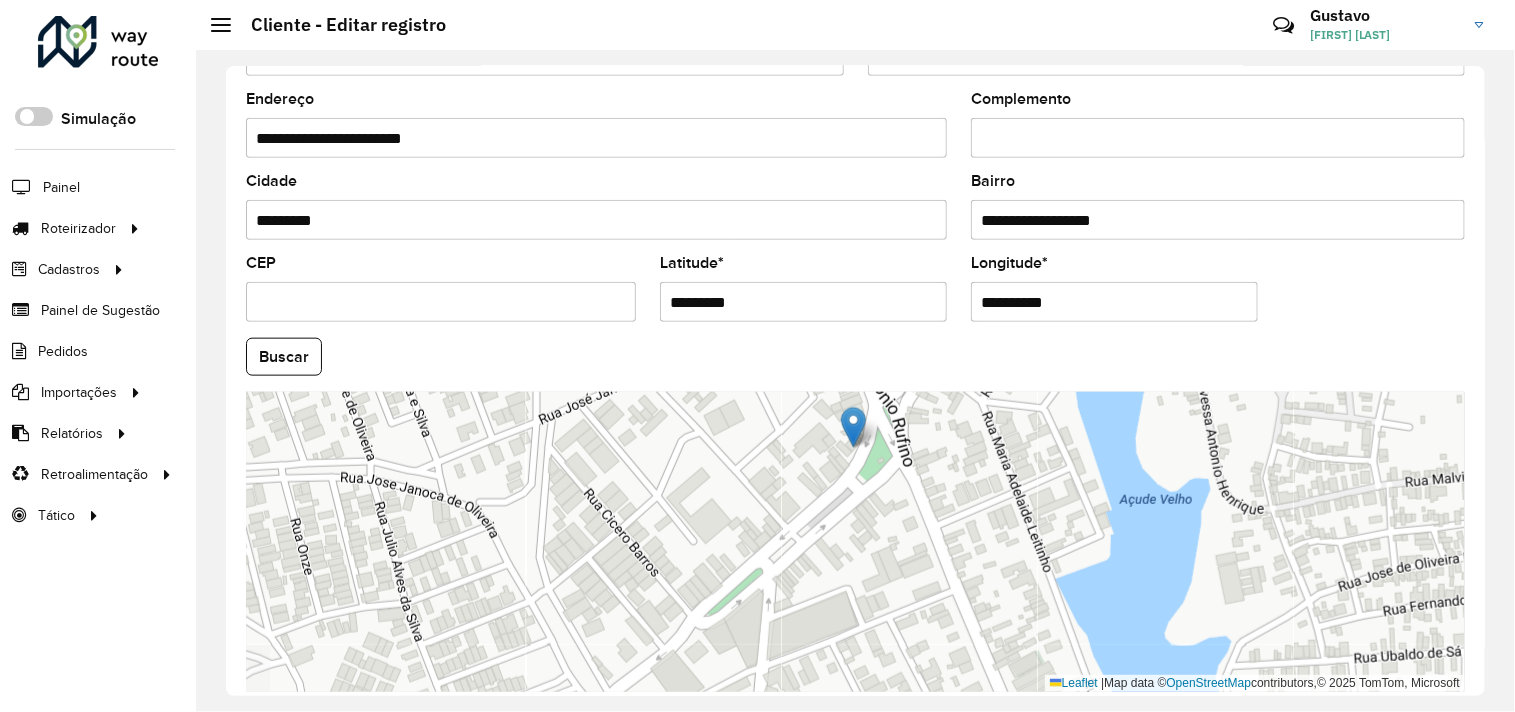 click on "Leaflet   |  Map data ©  OpenStreetMap  contributors,© 2025 TomTom, Microsoft" at bounding box center [855, 542] 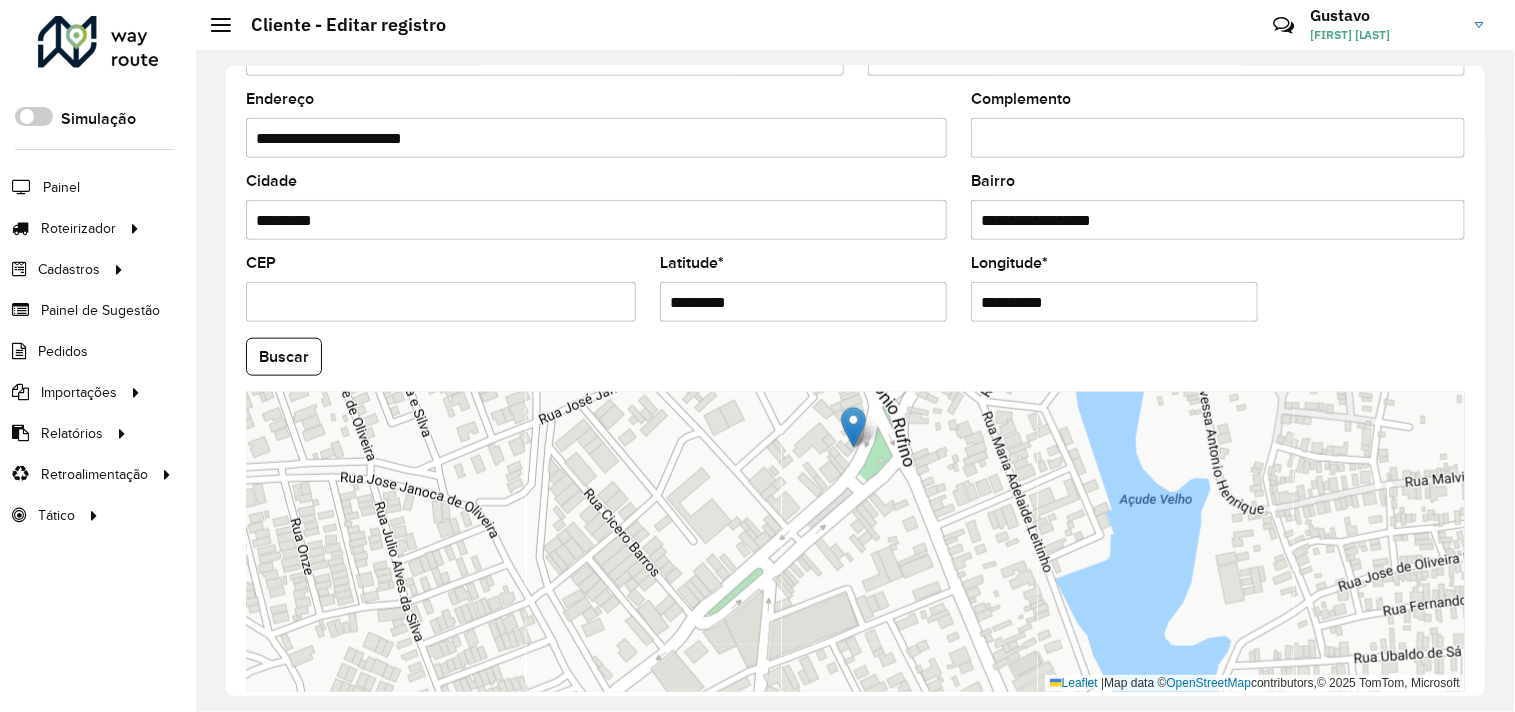 drag, startPoint x: 1084, startPoint y: 295, endPoint x: 938, endPoint y: 295, distance: 146 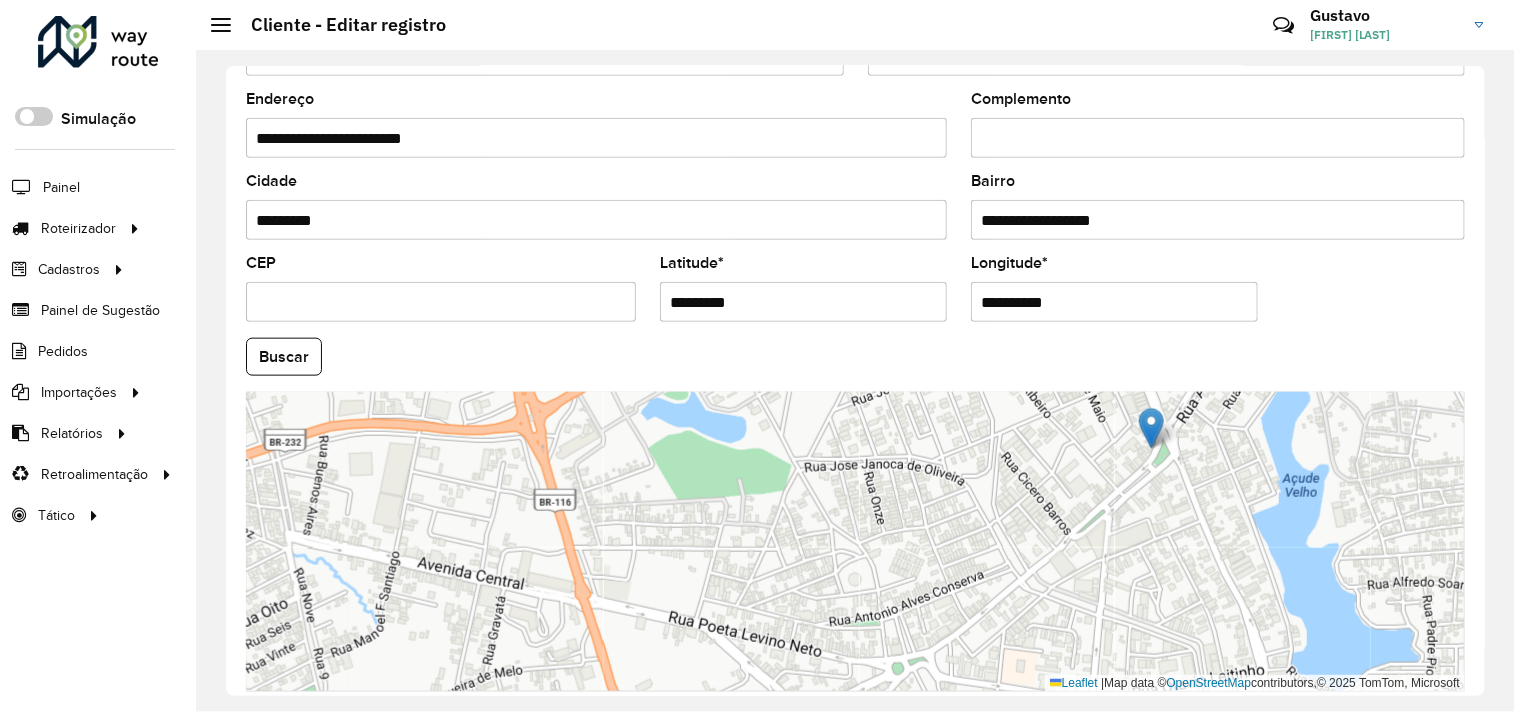 scroll, scrollTop: 780, scrollLeft: 0, axis: vertical 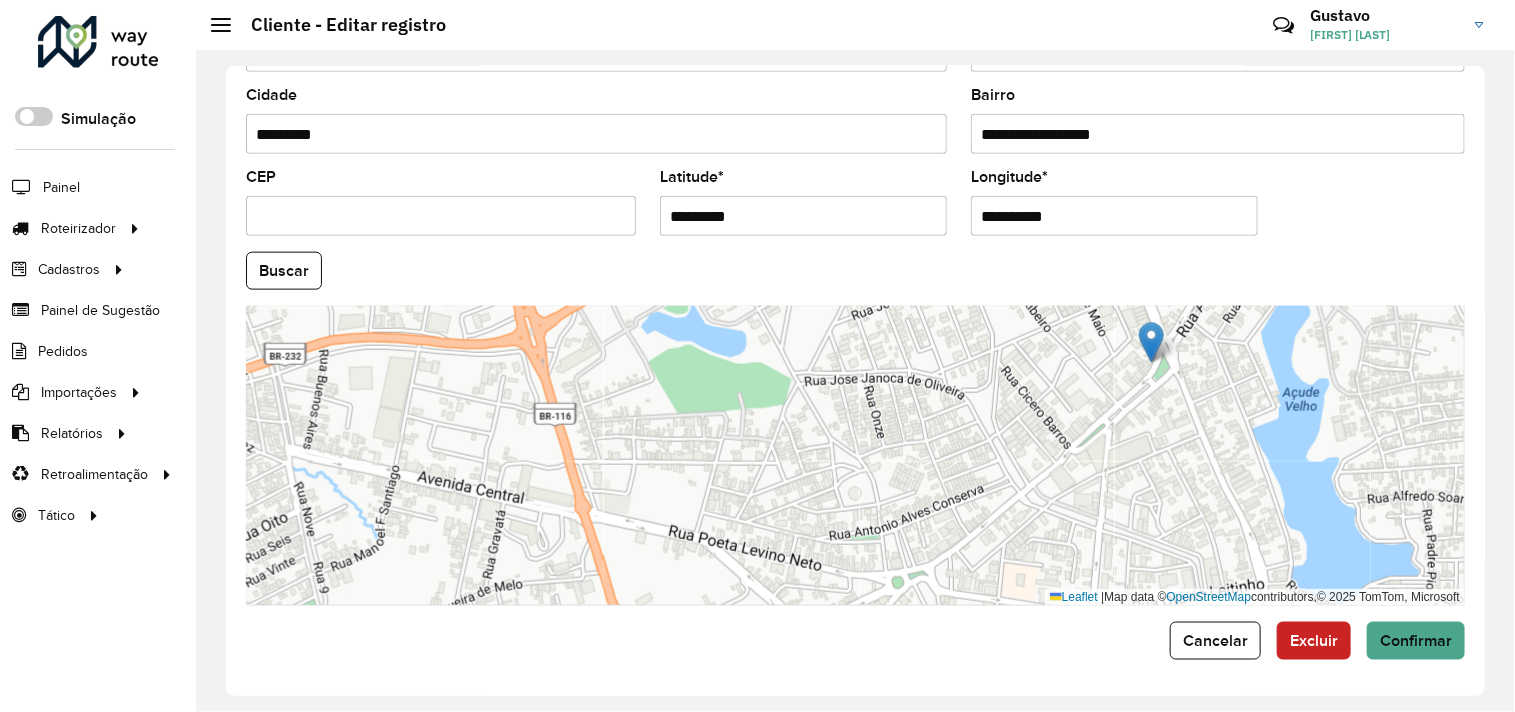 click on "**********" 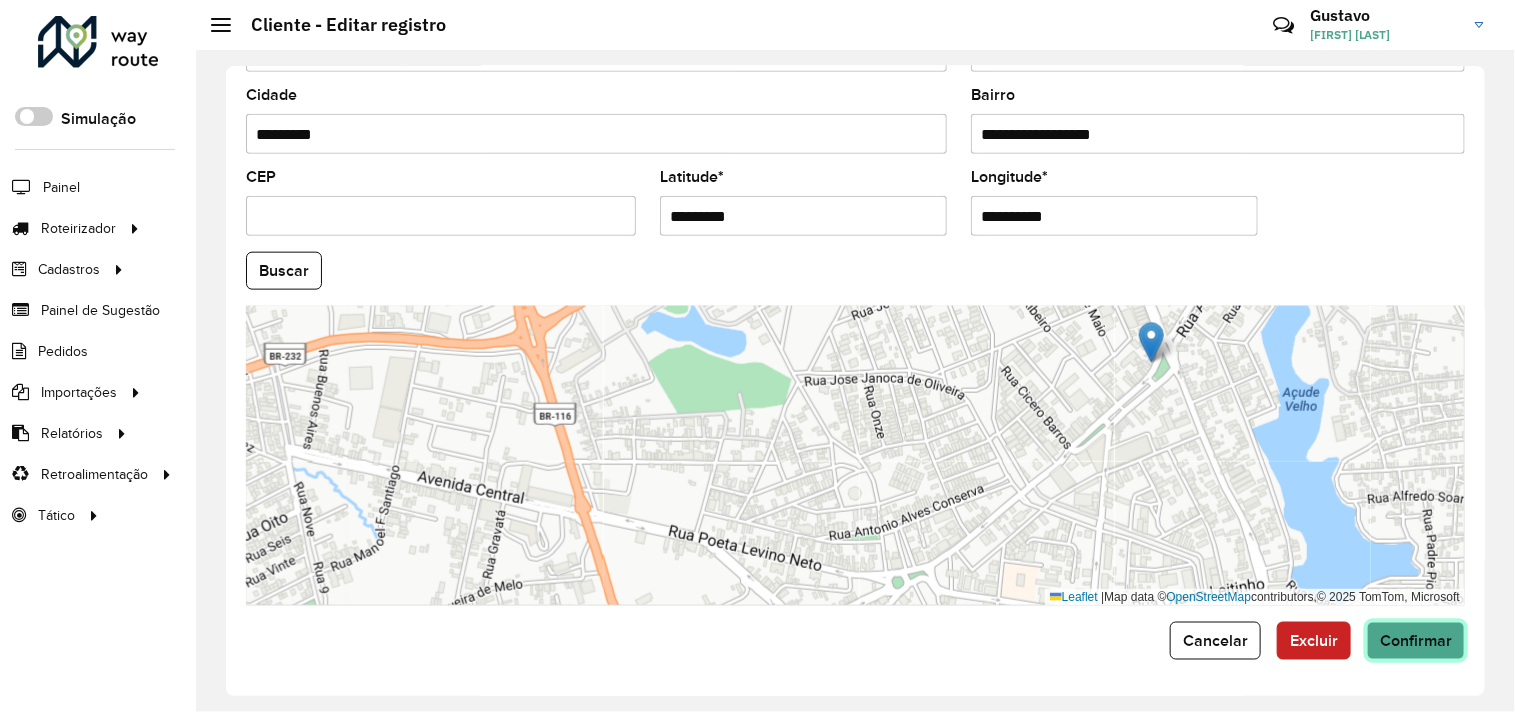click on "Confirmar" 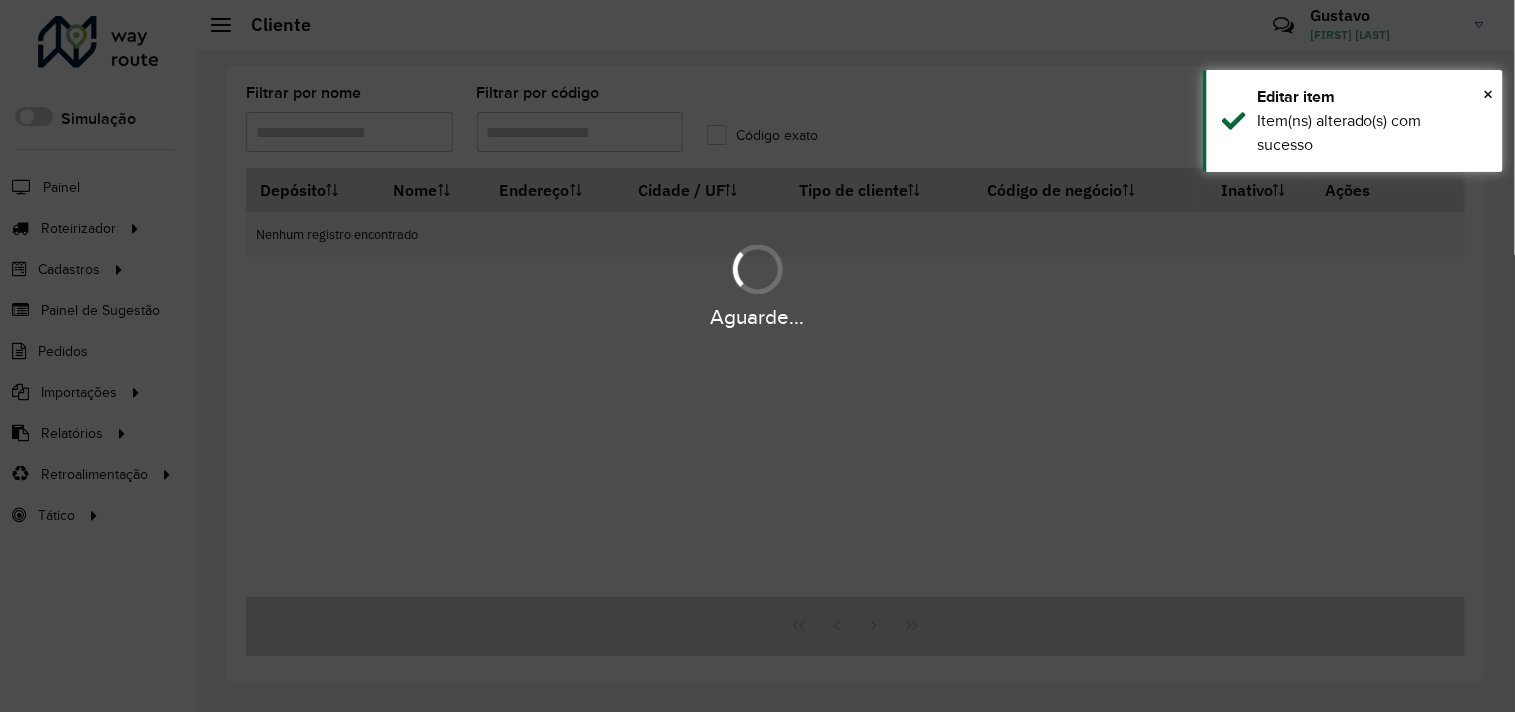 type on "*****" 